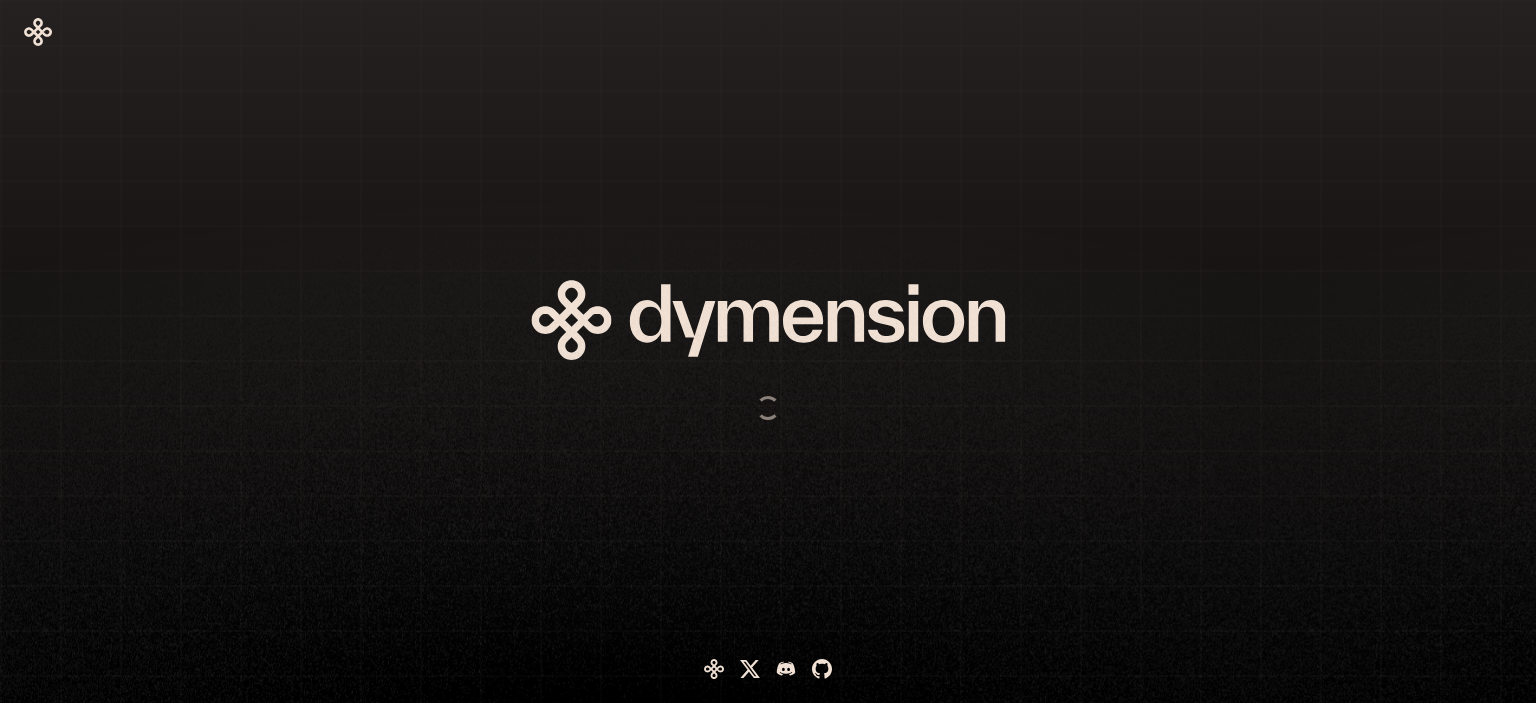scroll, scrollTop: 0, scrollLeft: 0, axis: both 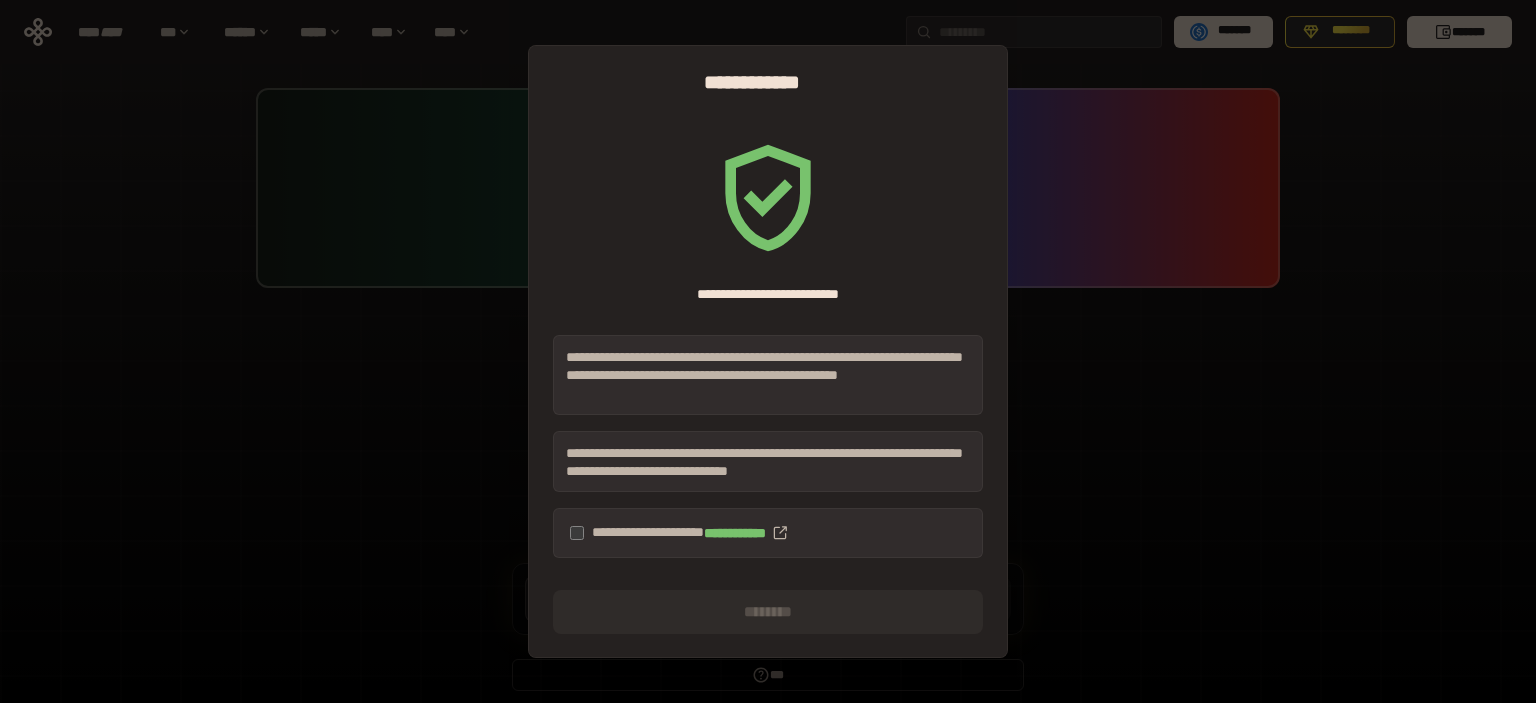 drag, startPoint x: 567, startPoint y: 532, endPoint x: 595, endPoint y: 547, distance: 31.764761 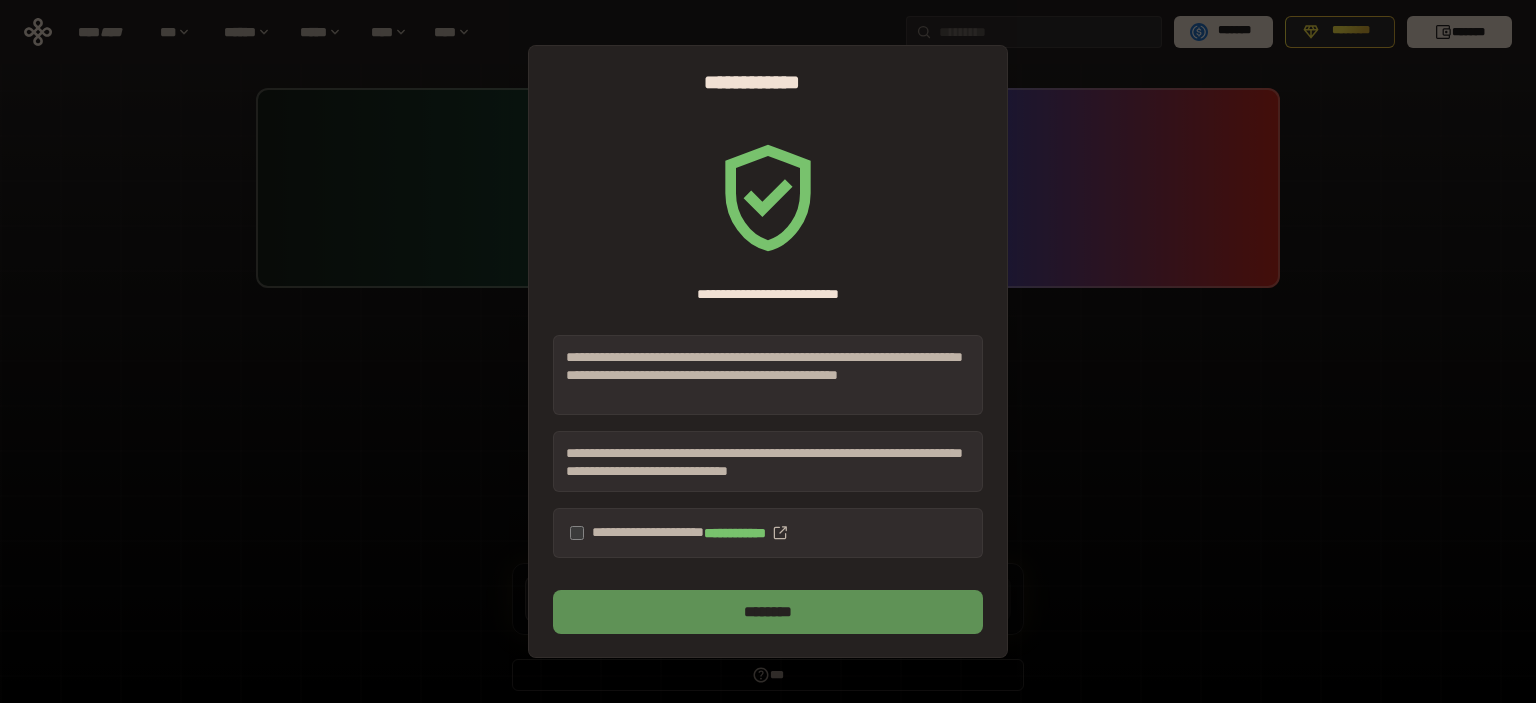 click on "********" at bounding box center (768, 612) 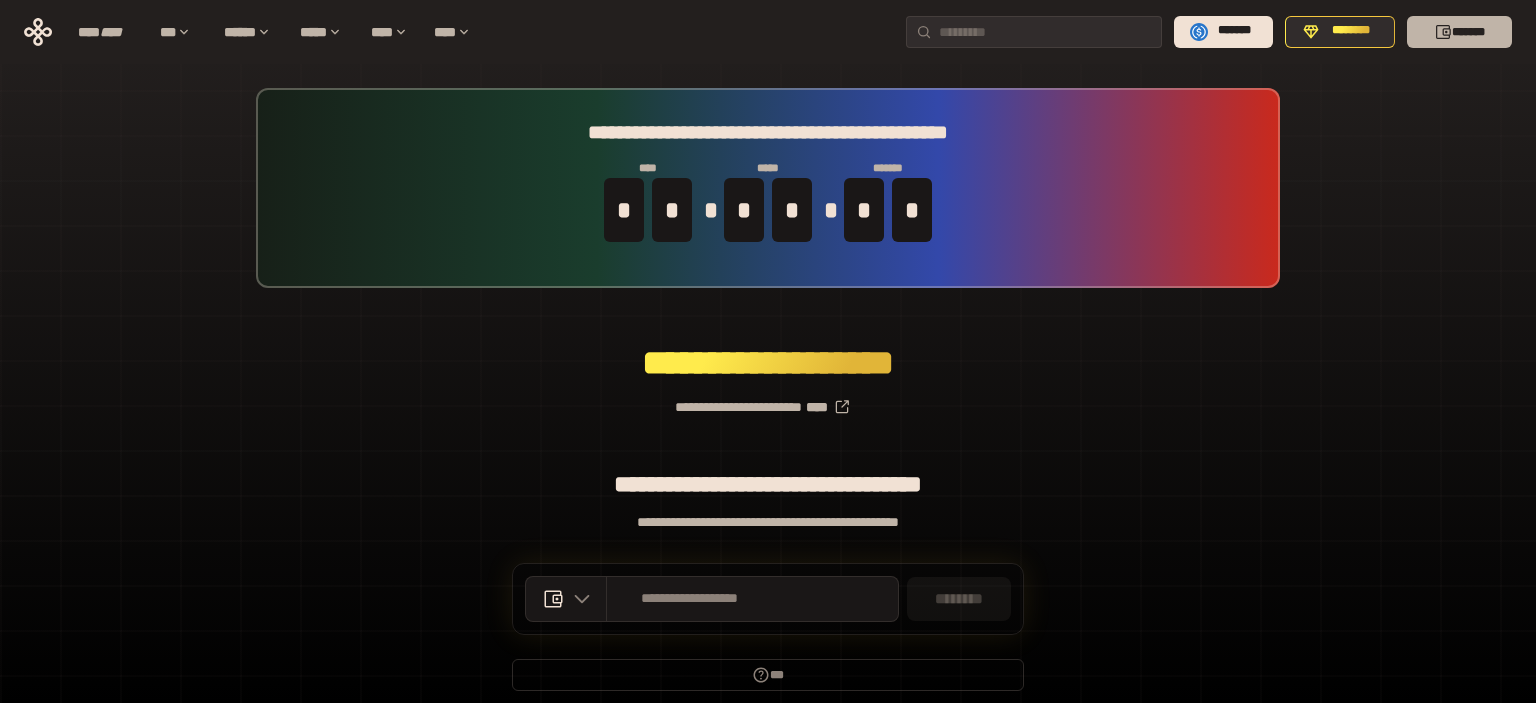 click on "*******" at bounding box center (1459, 32) 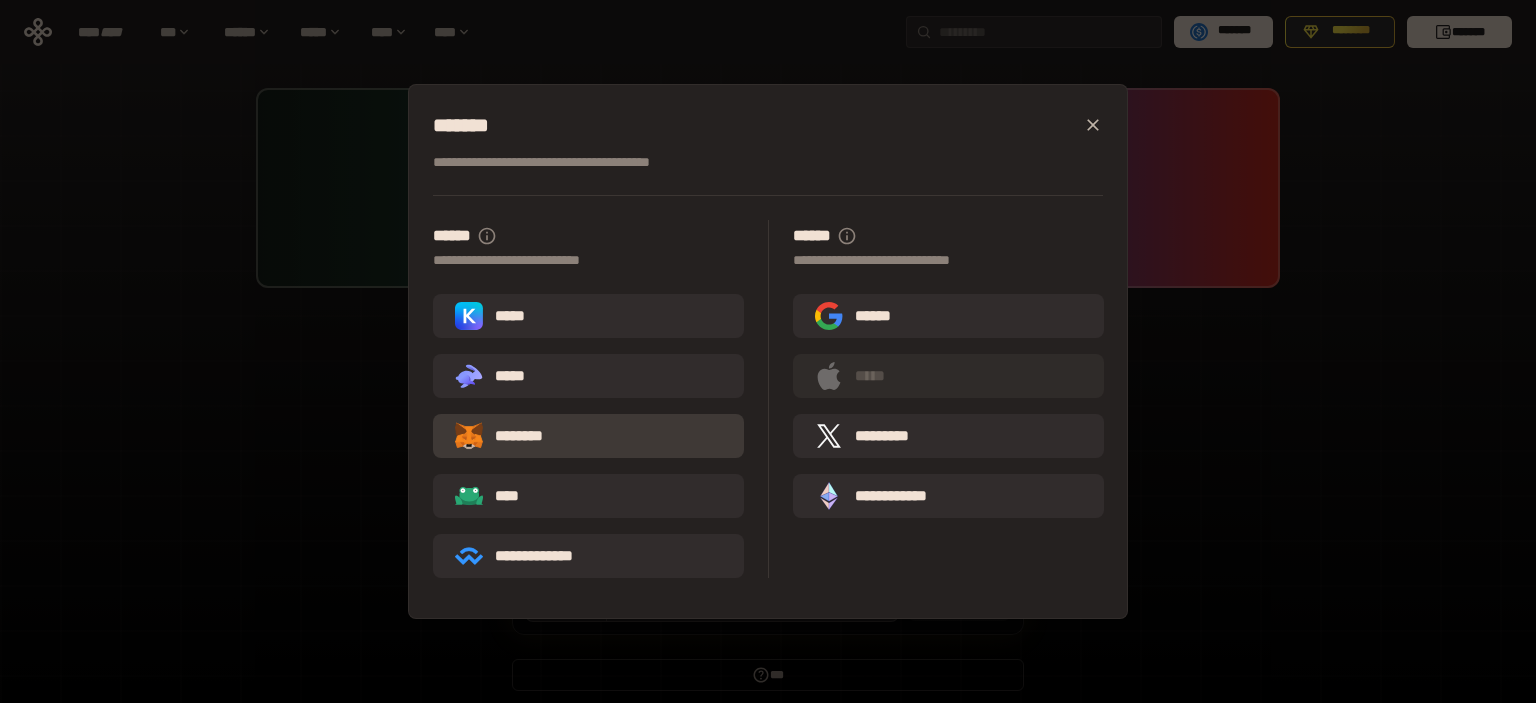 click on "********" at bounding box center (513, 436) 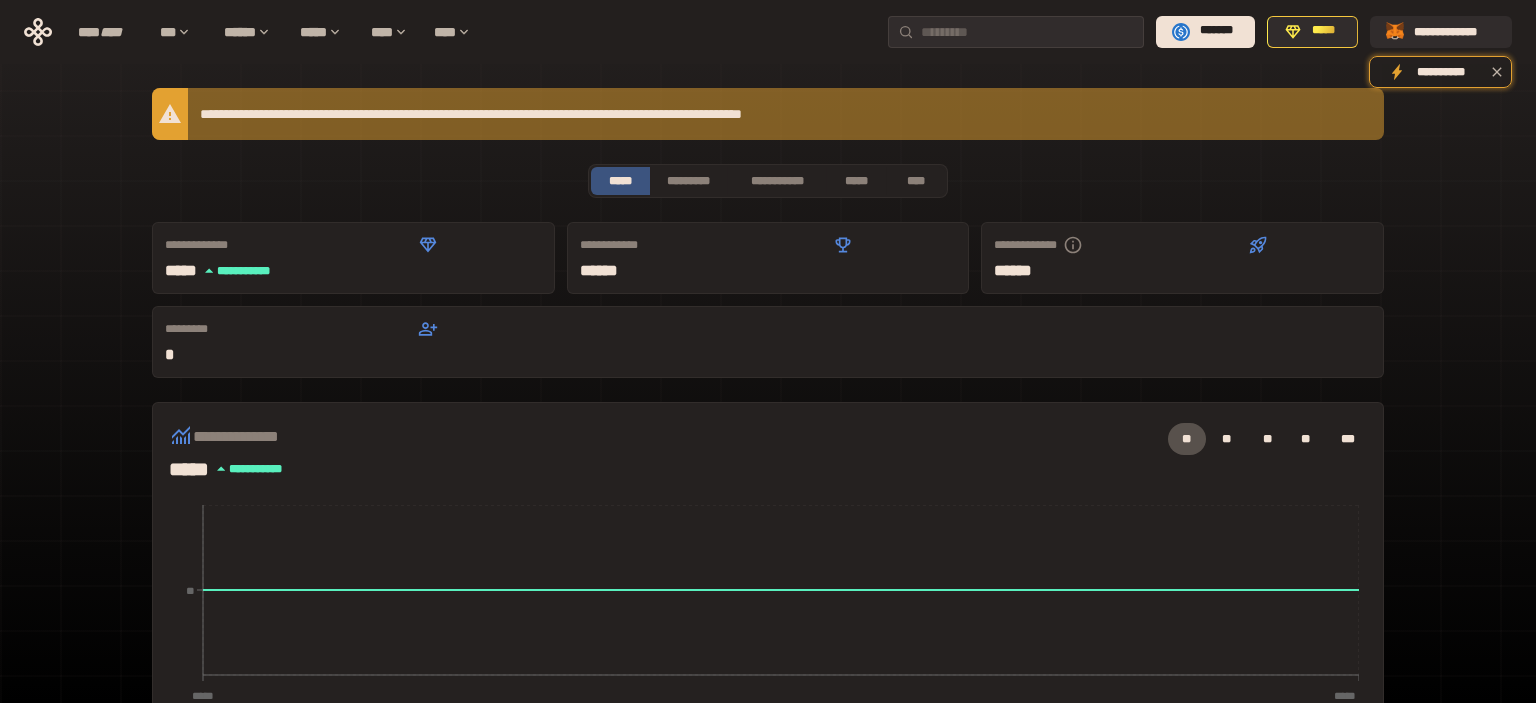 click on "**********" at bounding box center (768, 651) 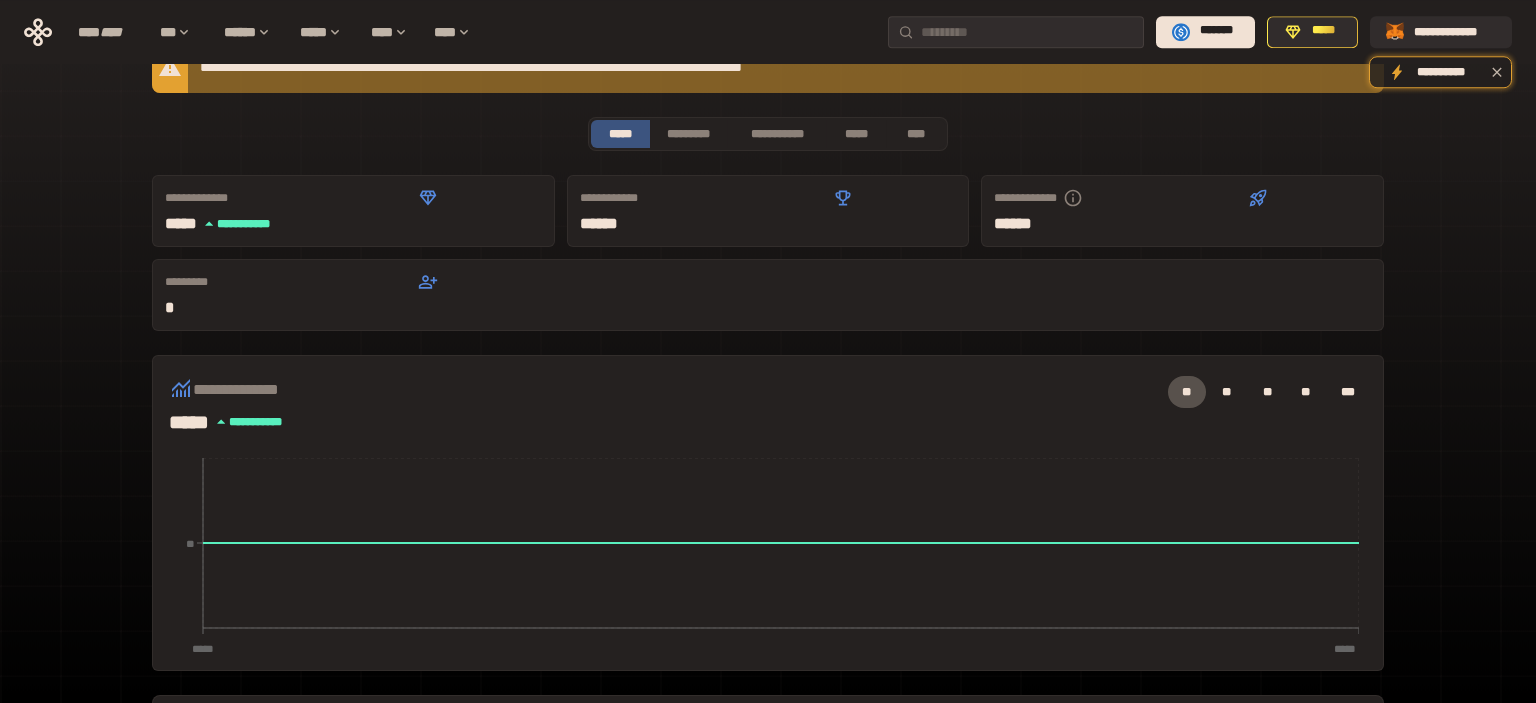 scroll, scrollTop: 0, scrollLeft: 0, axis: both 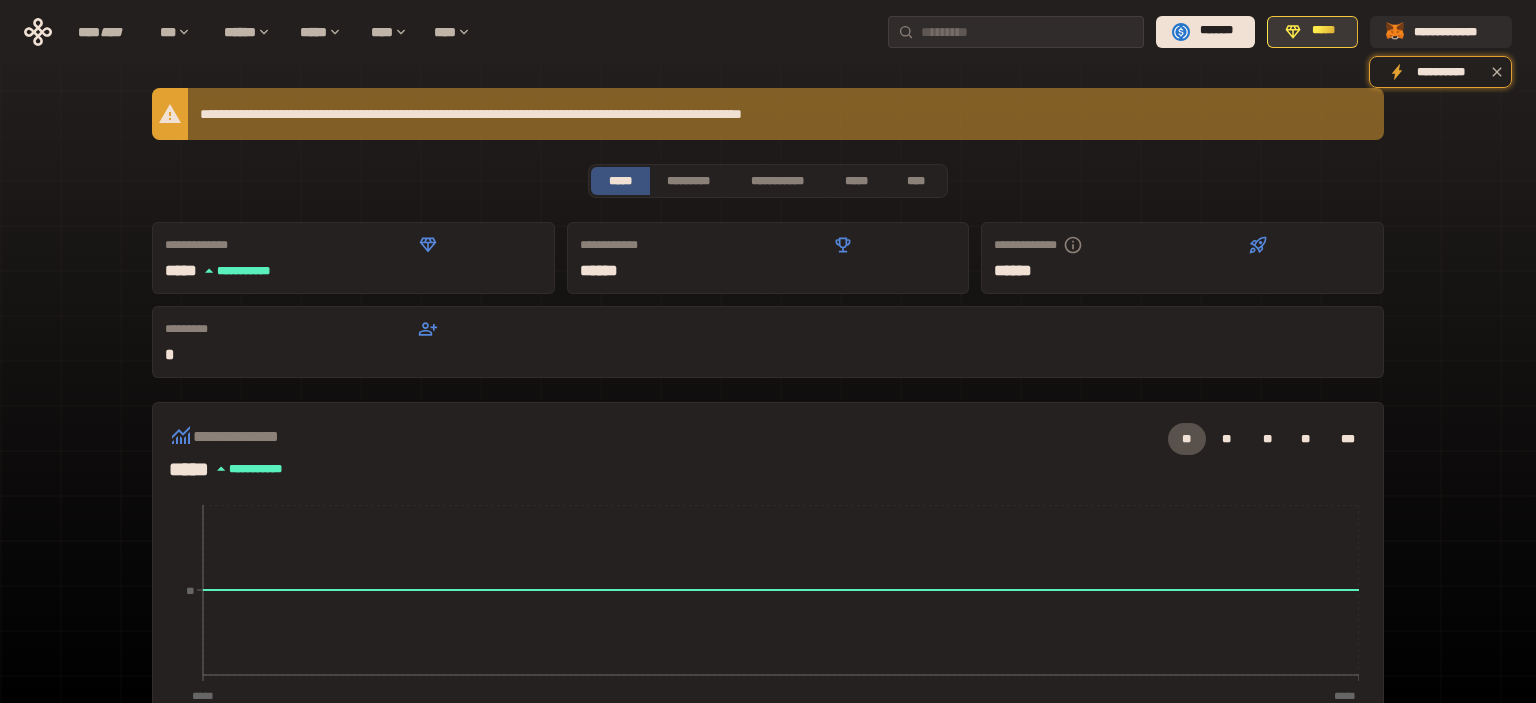 click on "*****" at bounding box center [1323, 31] 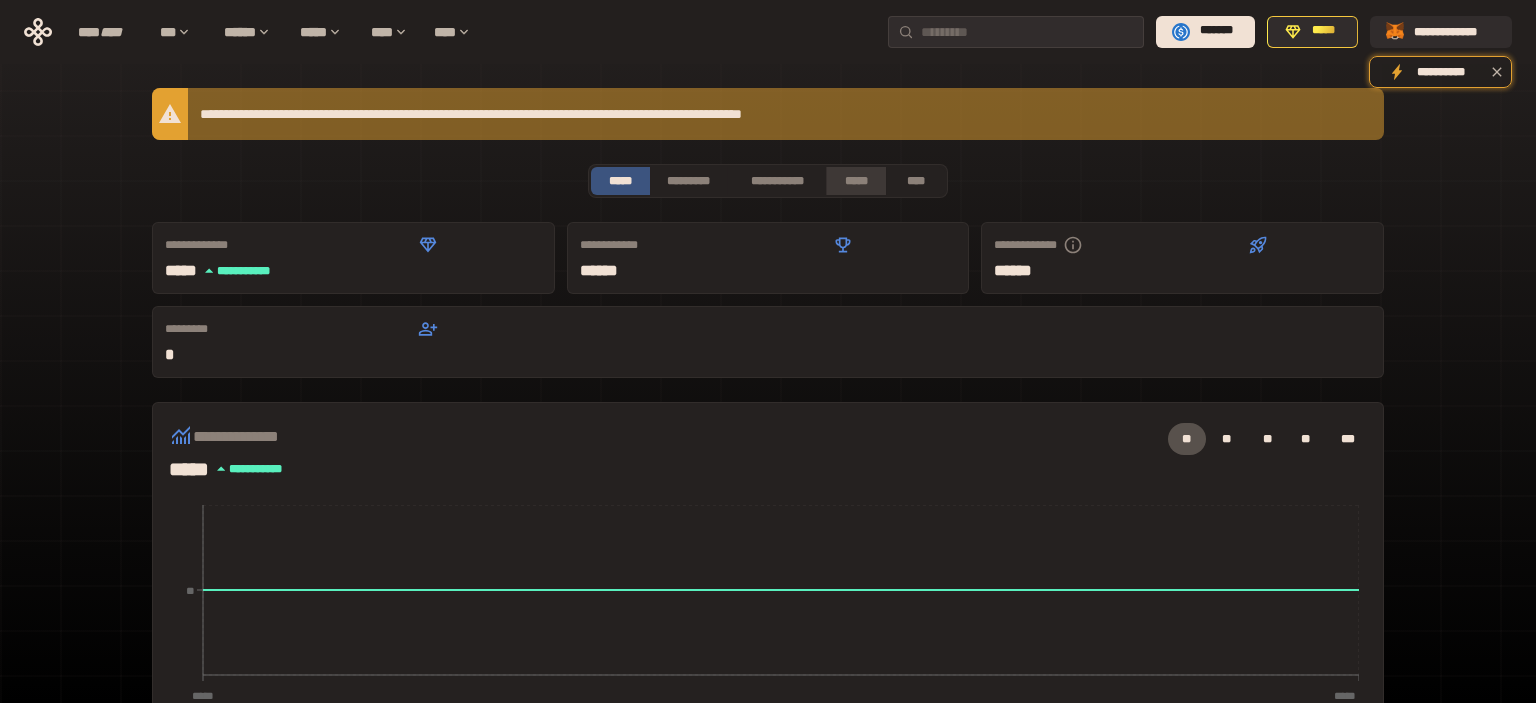 click on "*****" at bounding box center [856, 181] 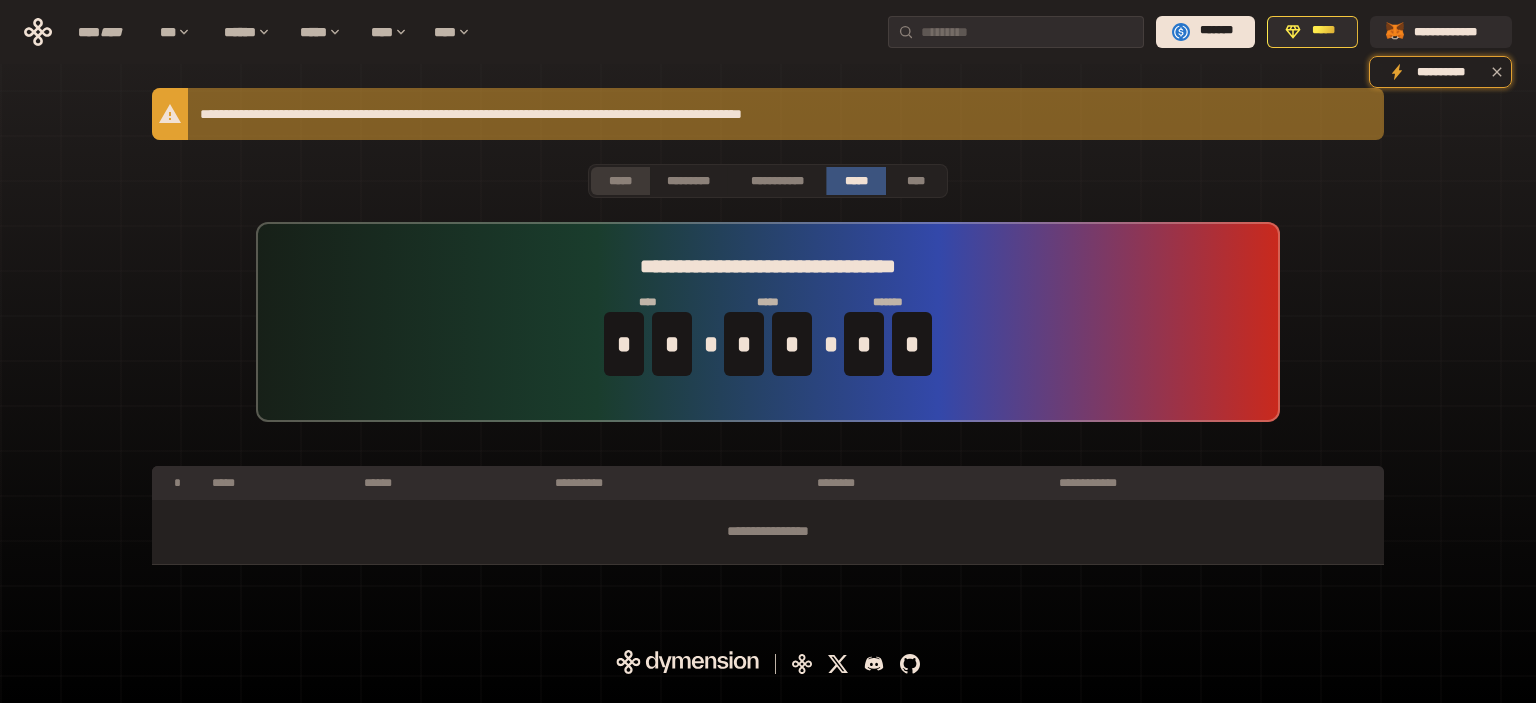 click on "*****" at bounding box center [620, 181] 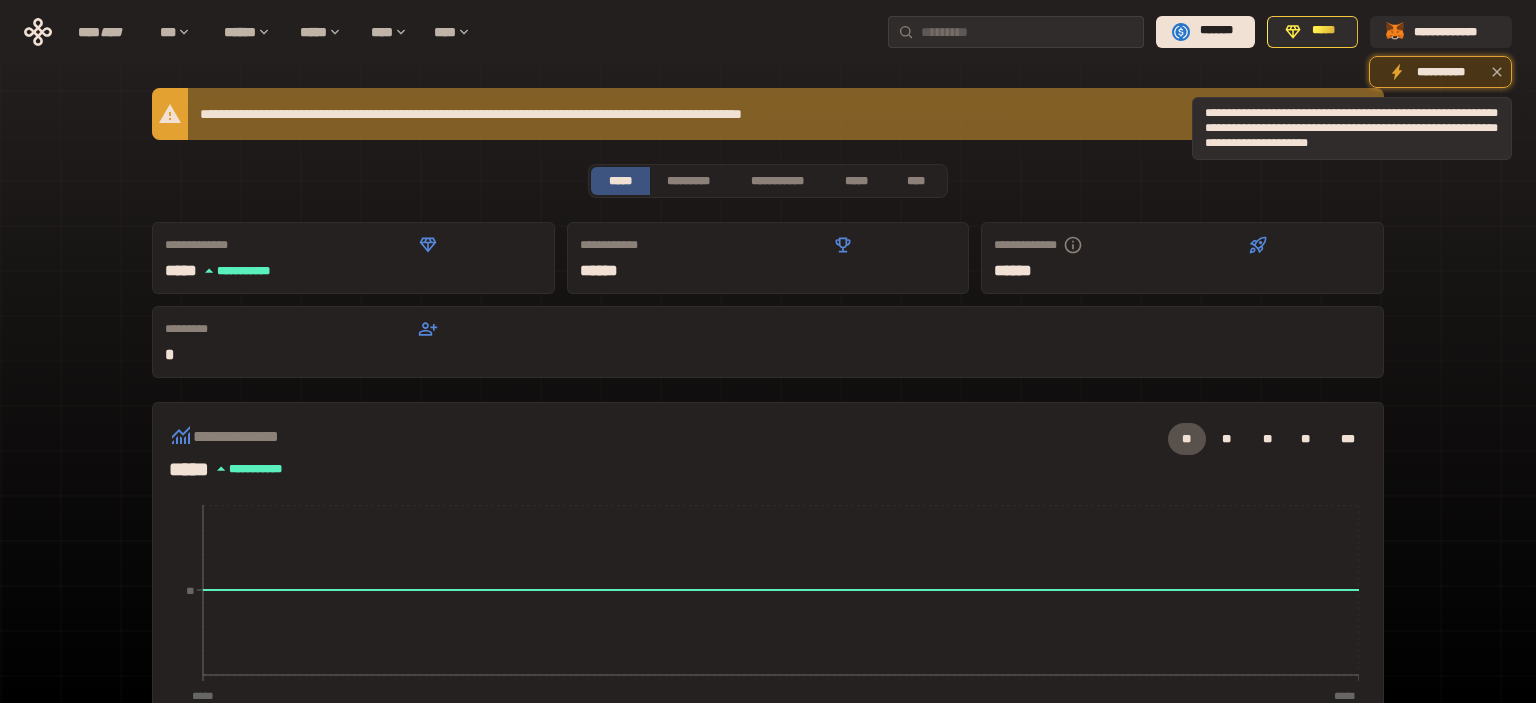 click on "**********" at bounding box center (1440, 73) 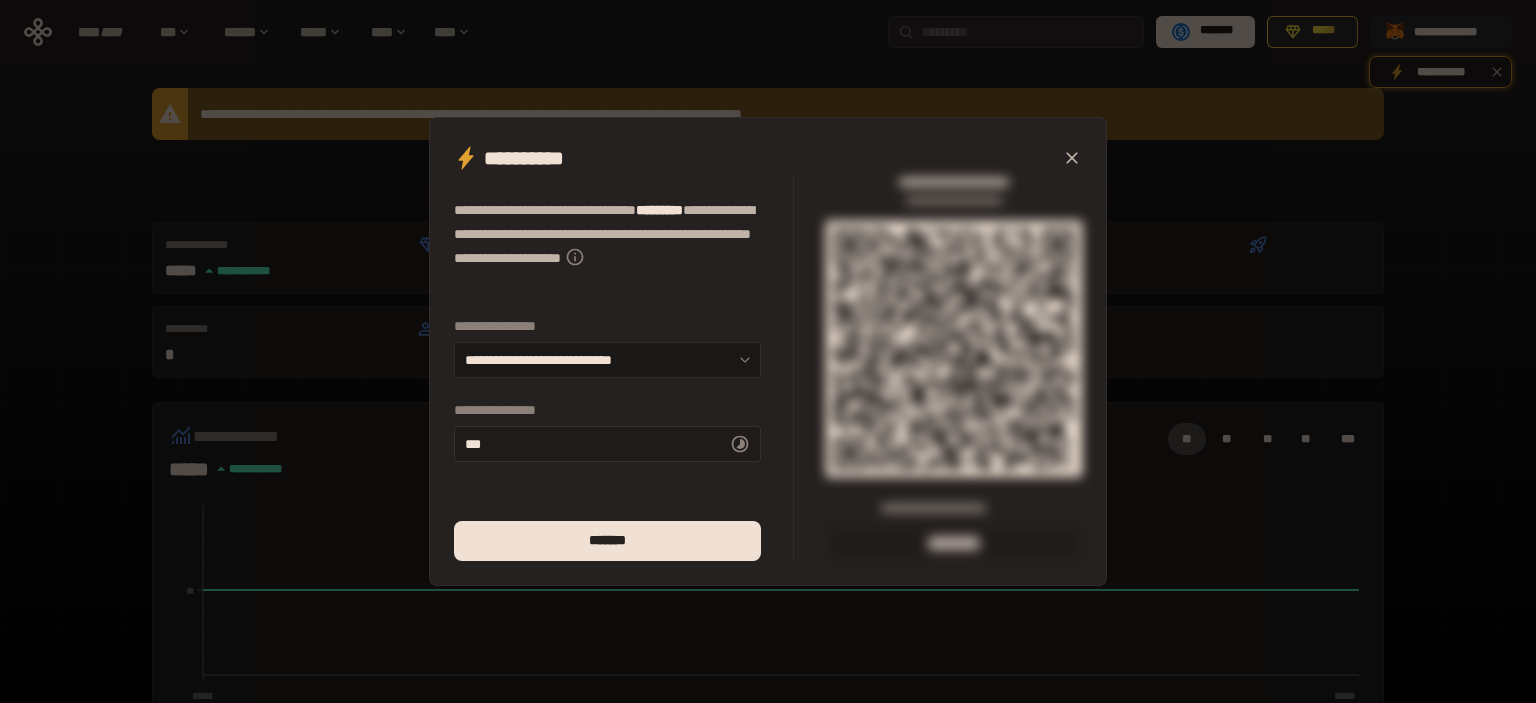click 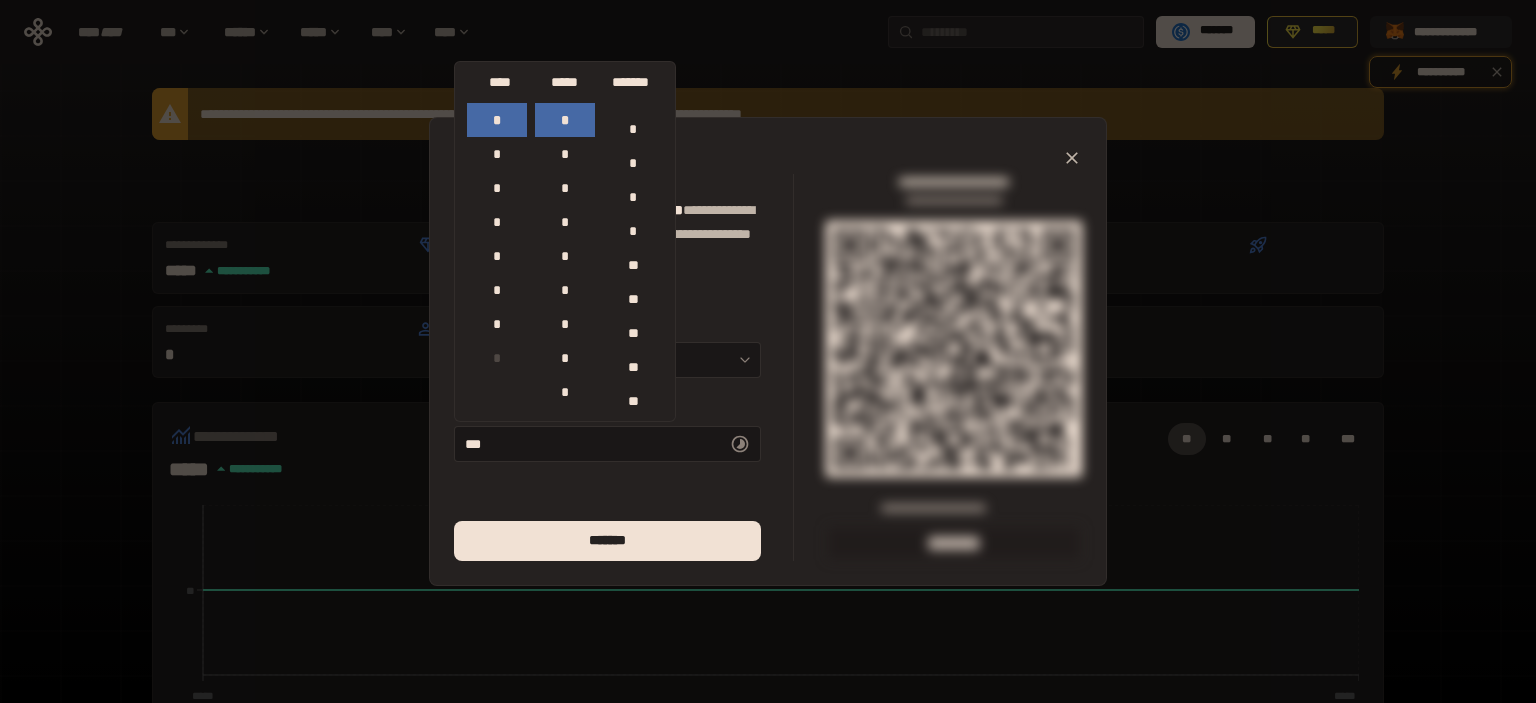 scroll, scrollTop: 202, scrollLeft: 0, axis: vertical 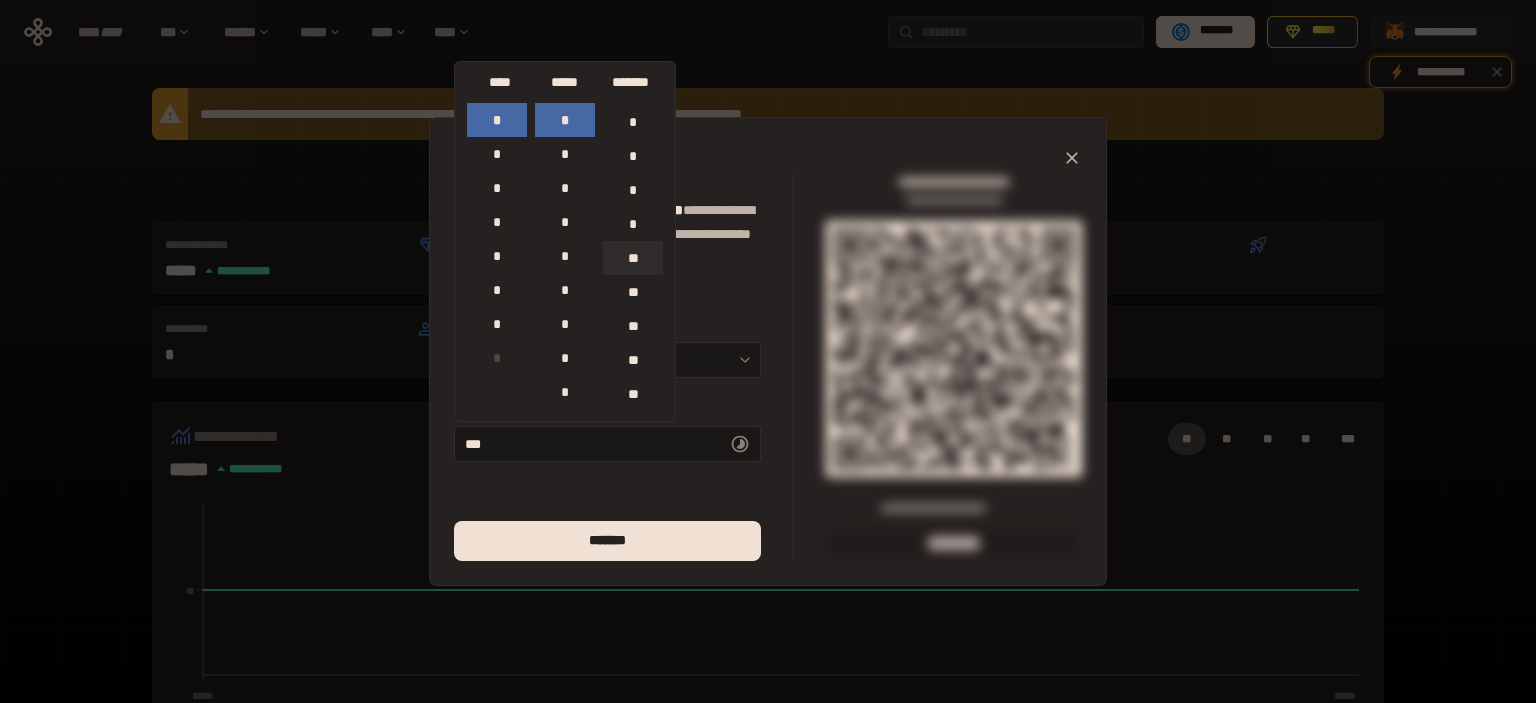 click on "**" at bounding box center [633, 258] 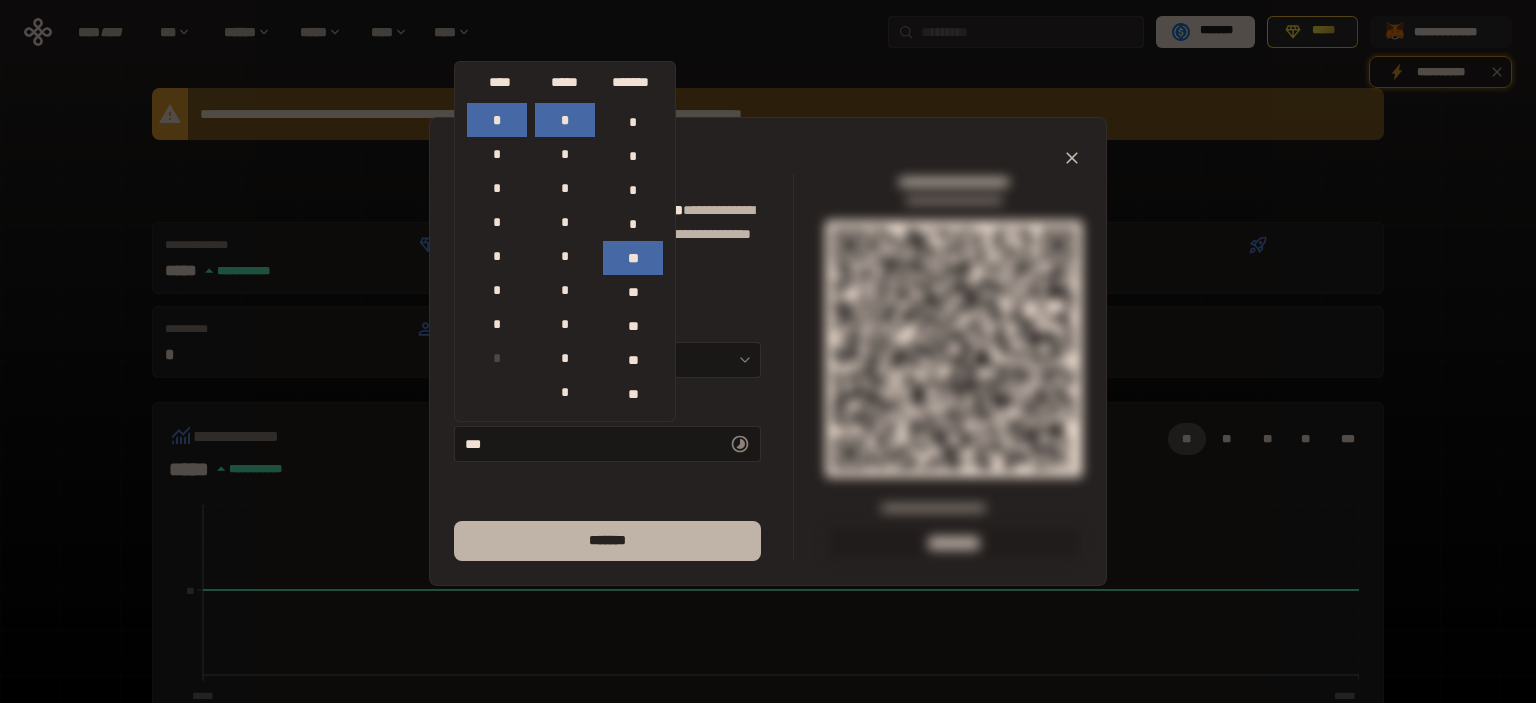 click on "*******" at bounding box center (607, 541) 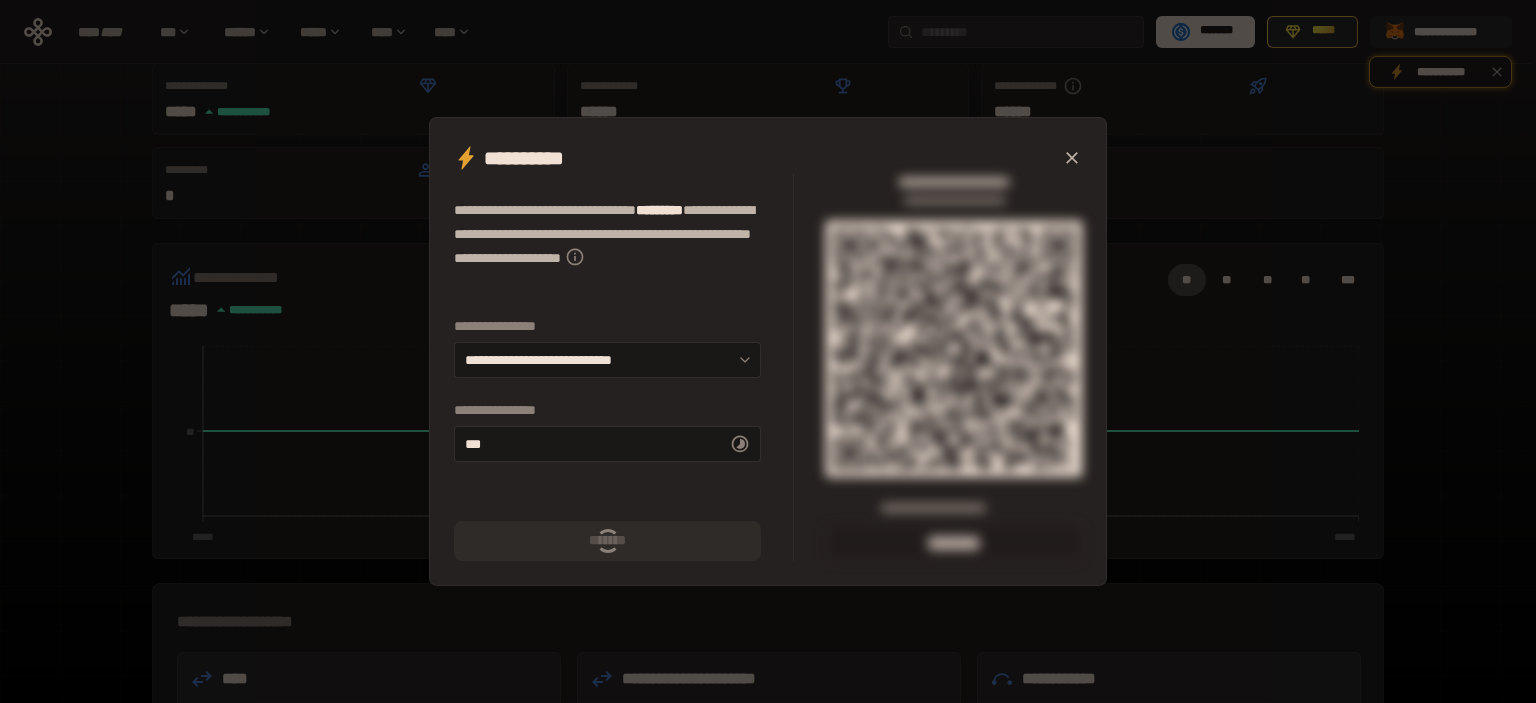 scroll, scrollTop: 0, scrollLeft: 0, axis: both 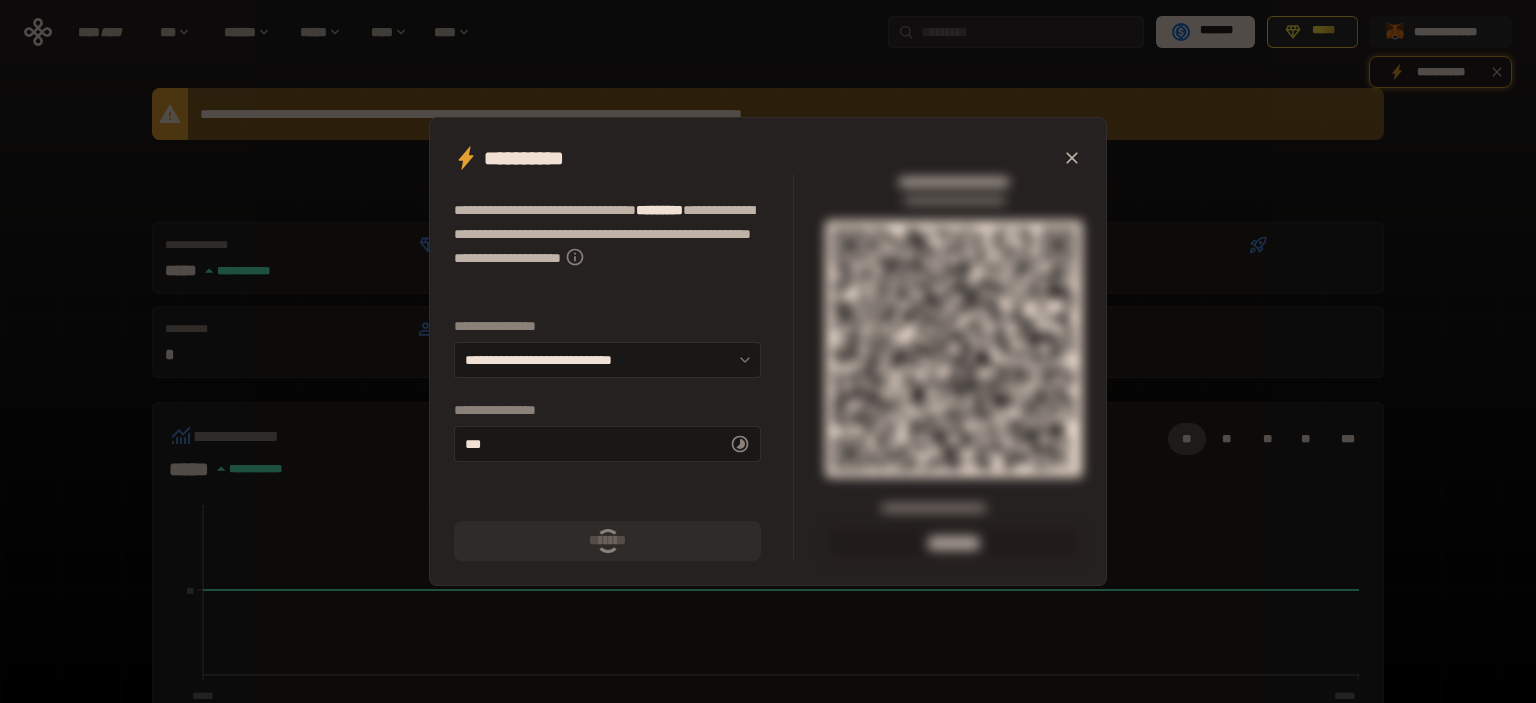 type on "******" 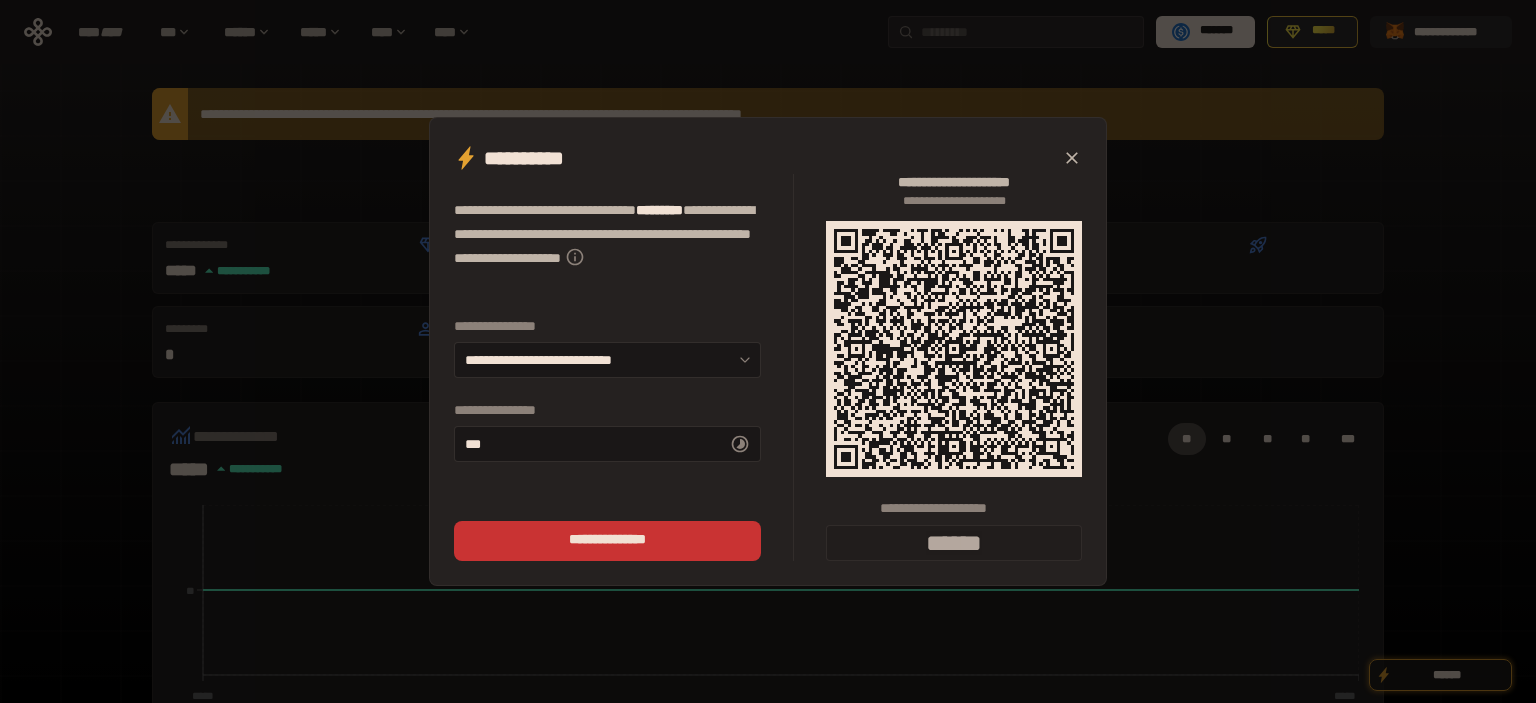 click on "**********" at bounding box center (768, 351) 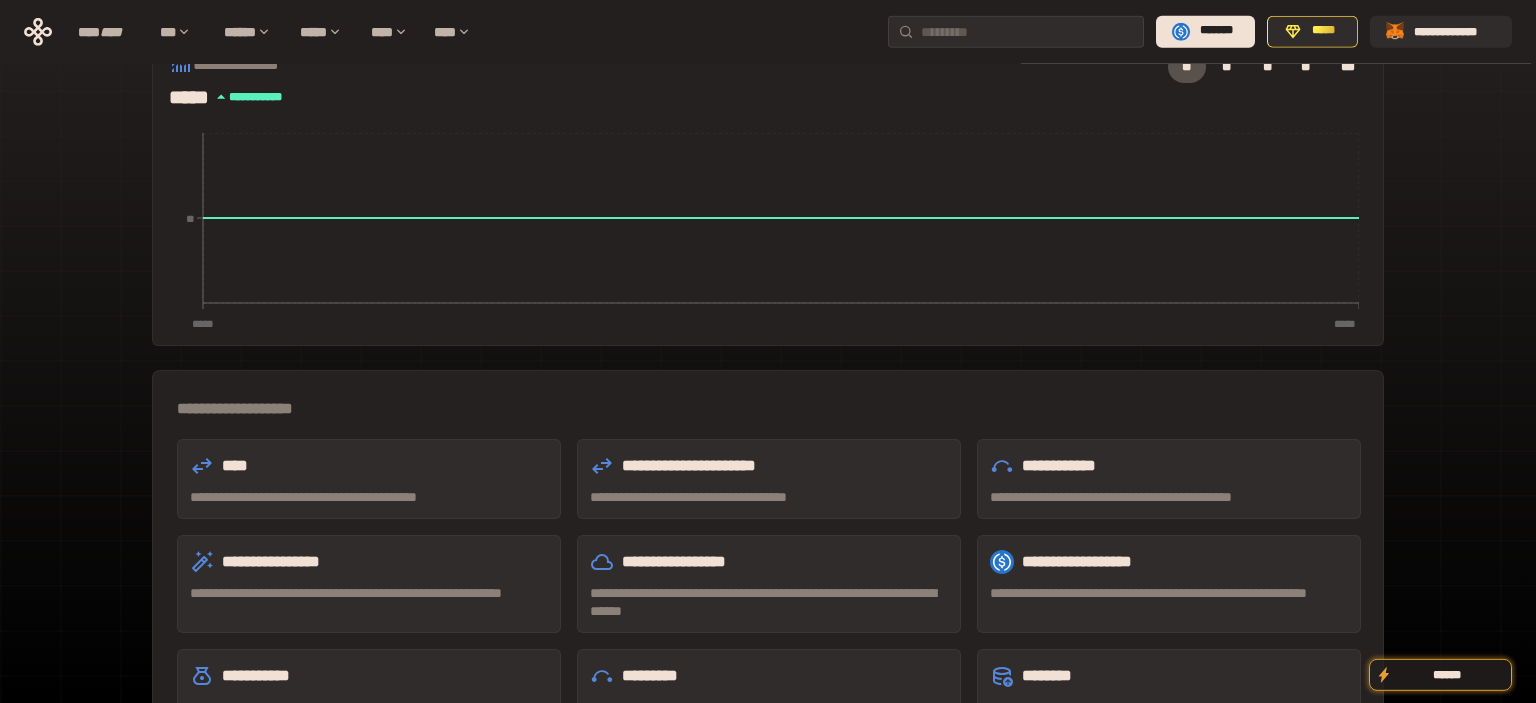 scroll, scrollTop: 528, scrollLeft: 0, axis: vertical 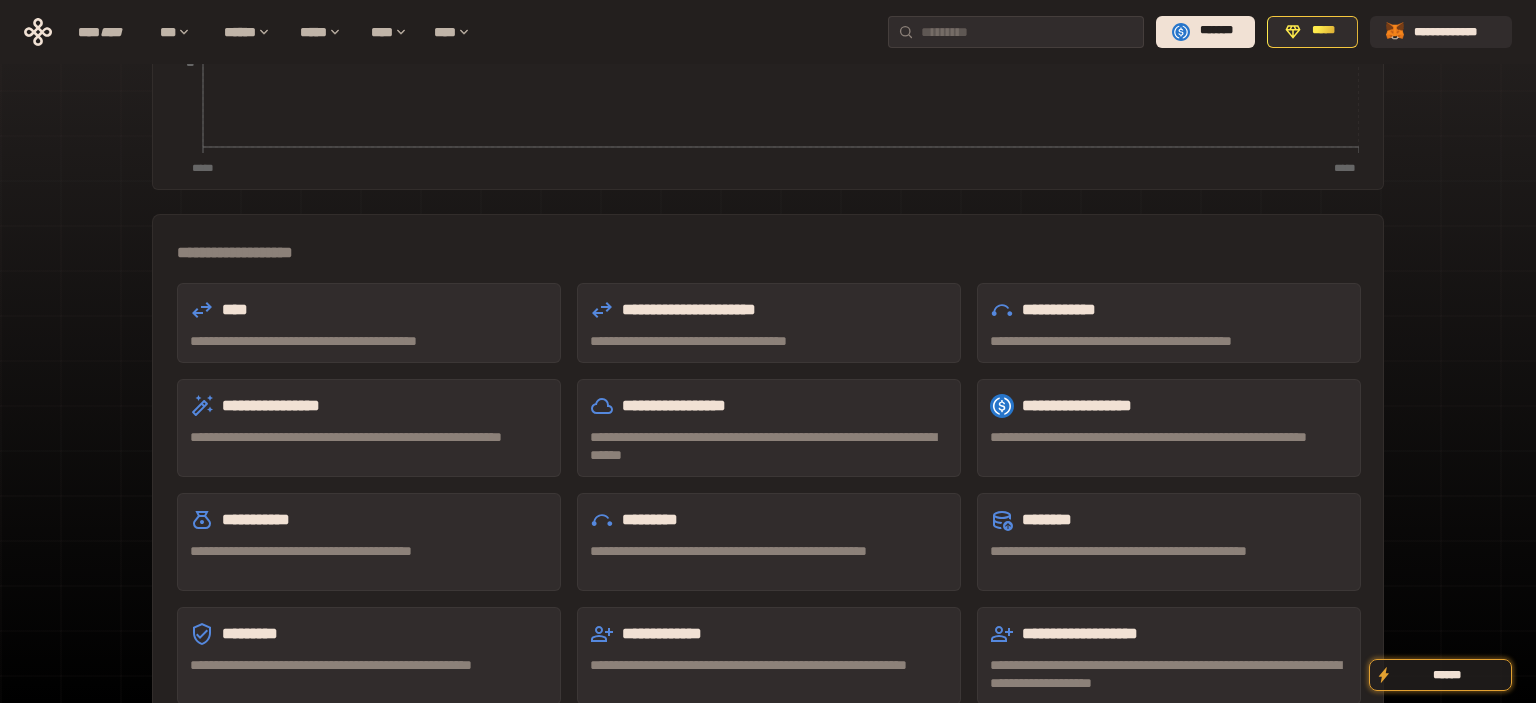 click on "**********" at bounding box center (369, 323) 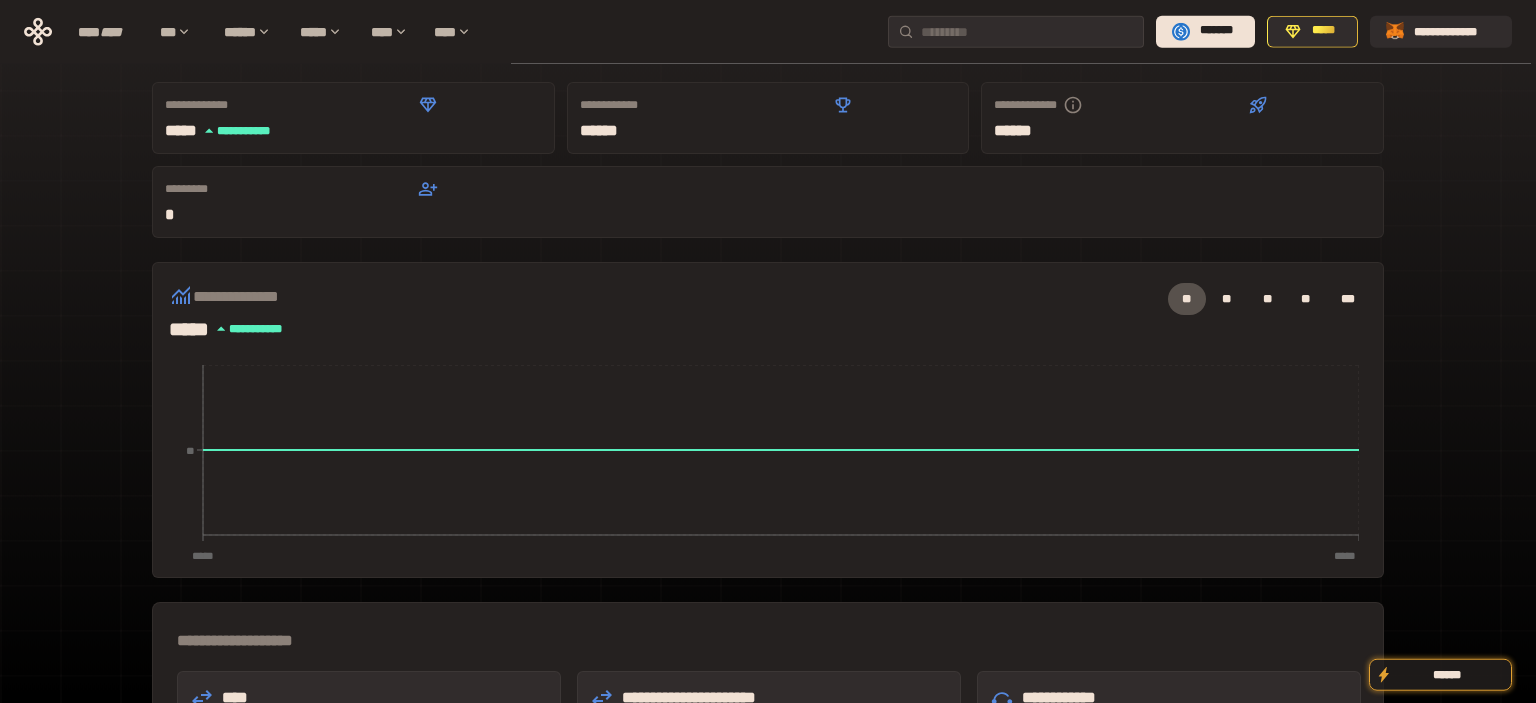 scroll, scrollTop: 0, scrollLeft: 0, axis: both 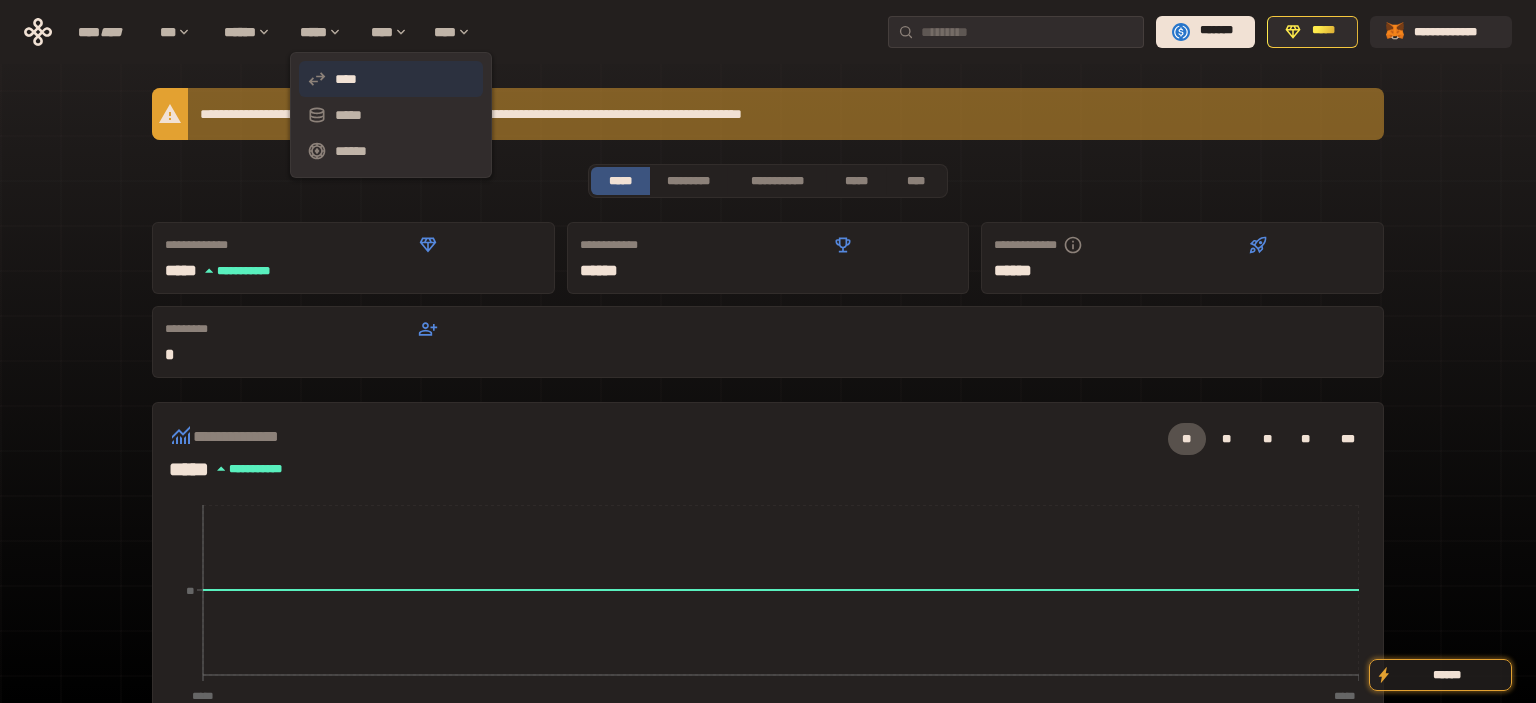 click on "****" at bounding box center (391, 79) 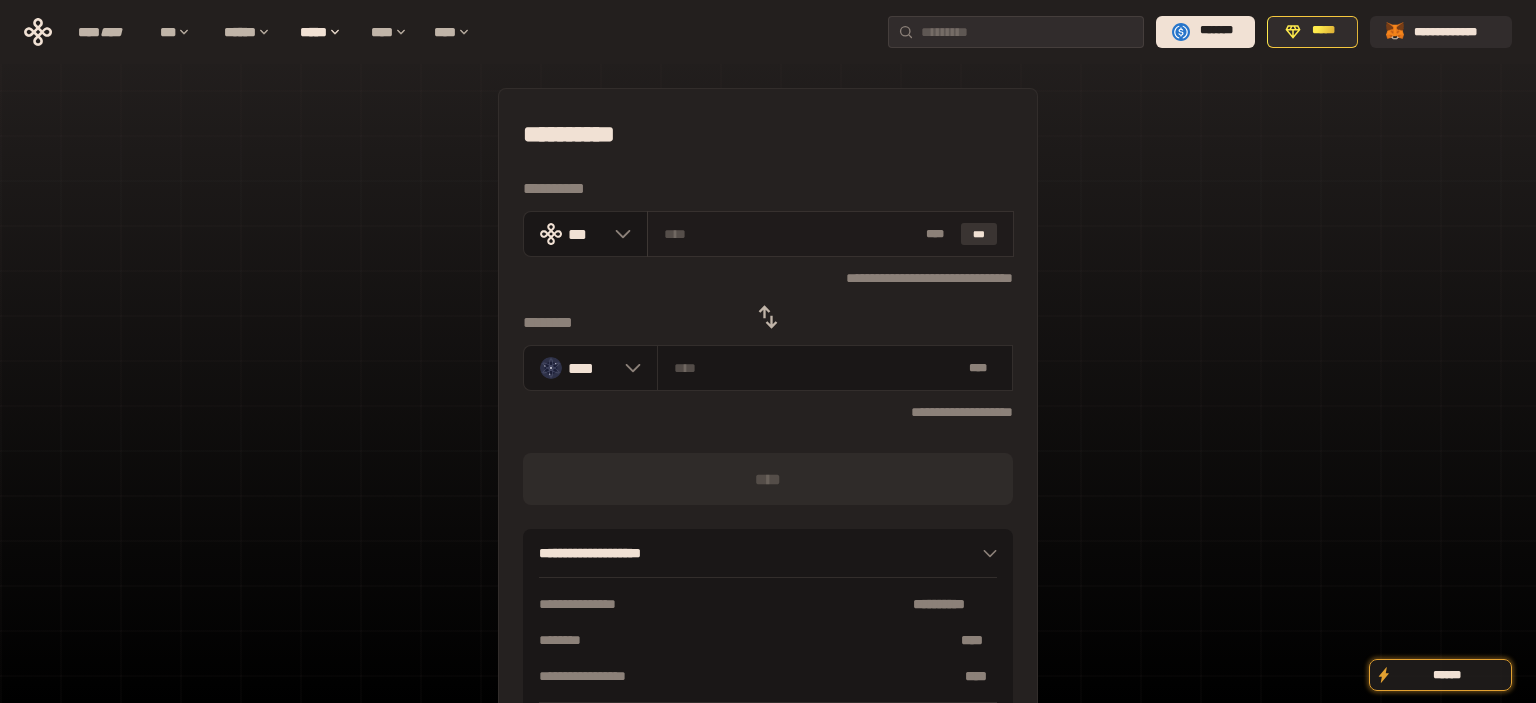 click on "***" at bounding box center (979, 234) 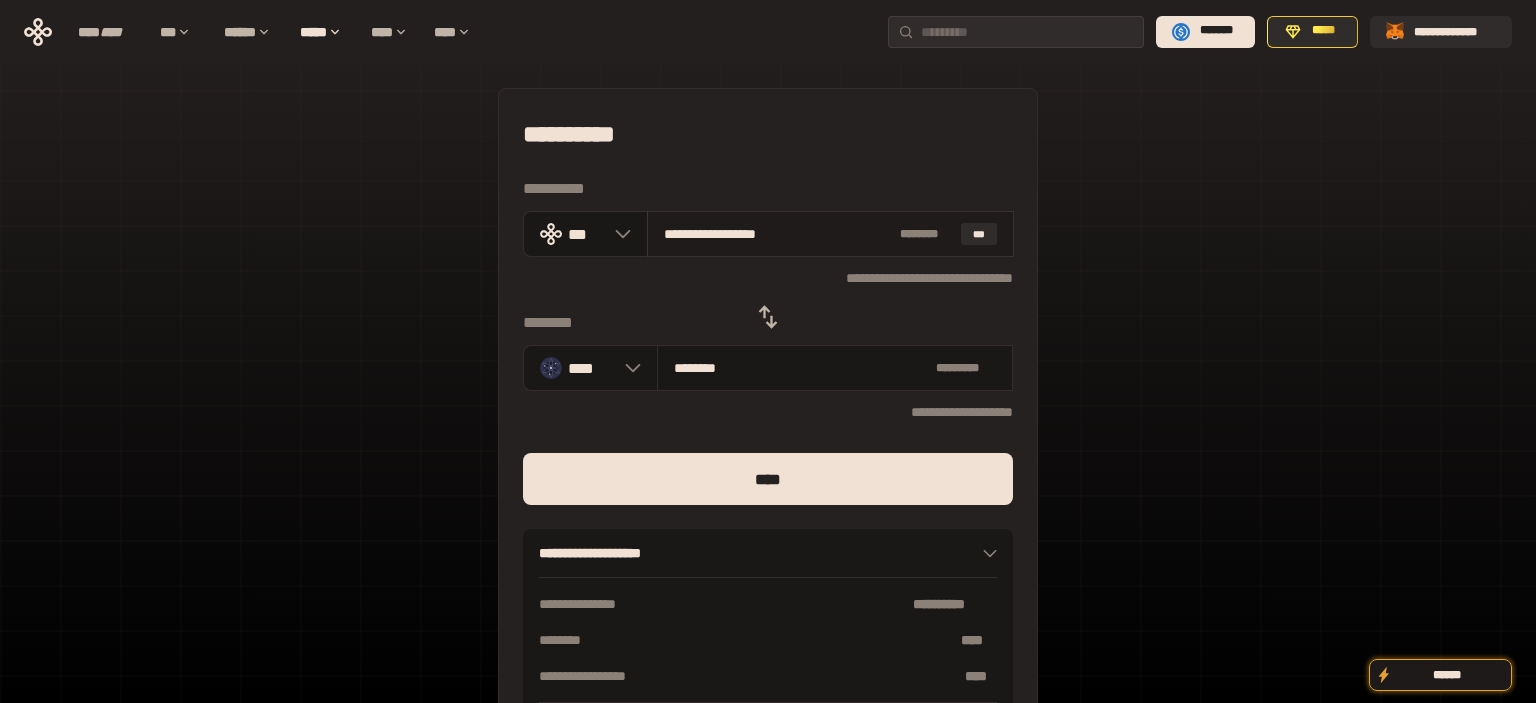 click on "**********" at bounding box center (778, 234) 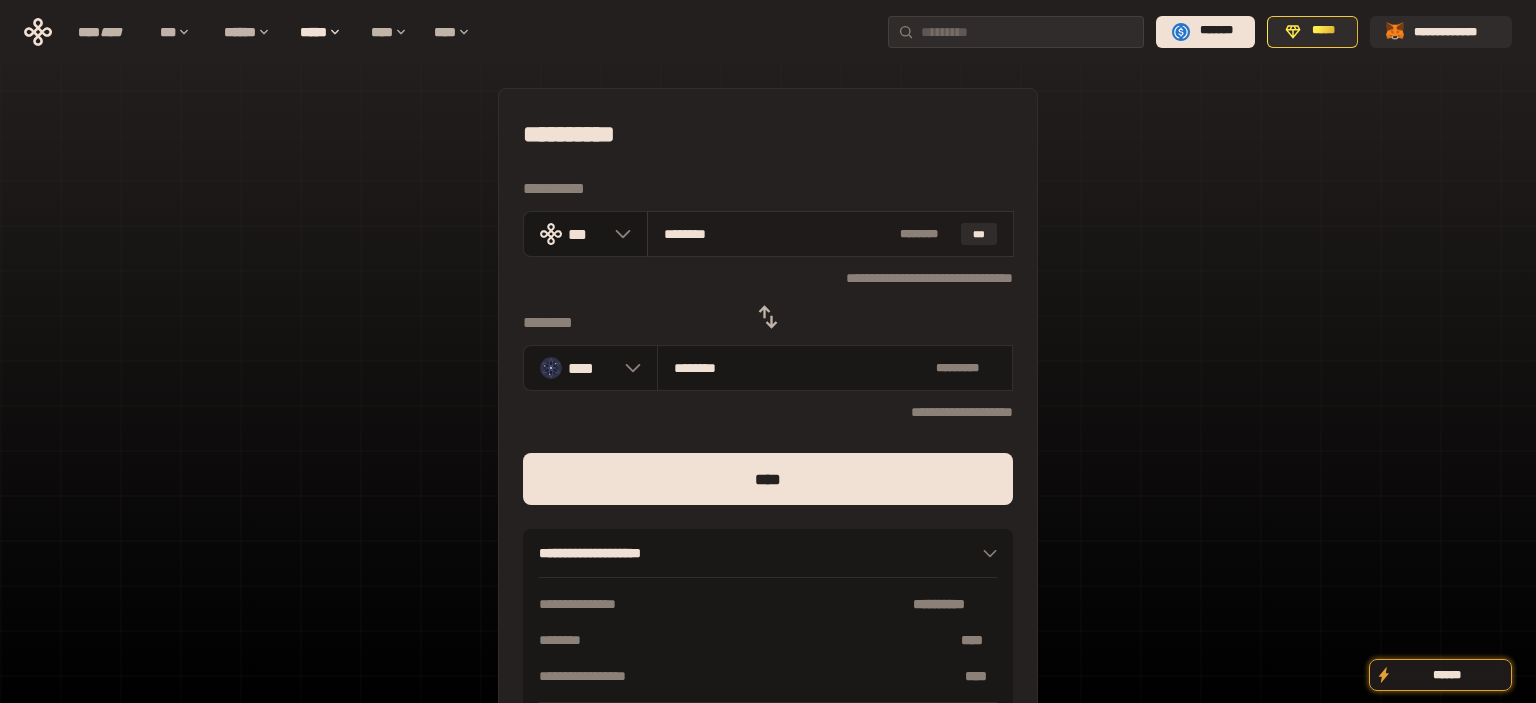 type on "*******" 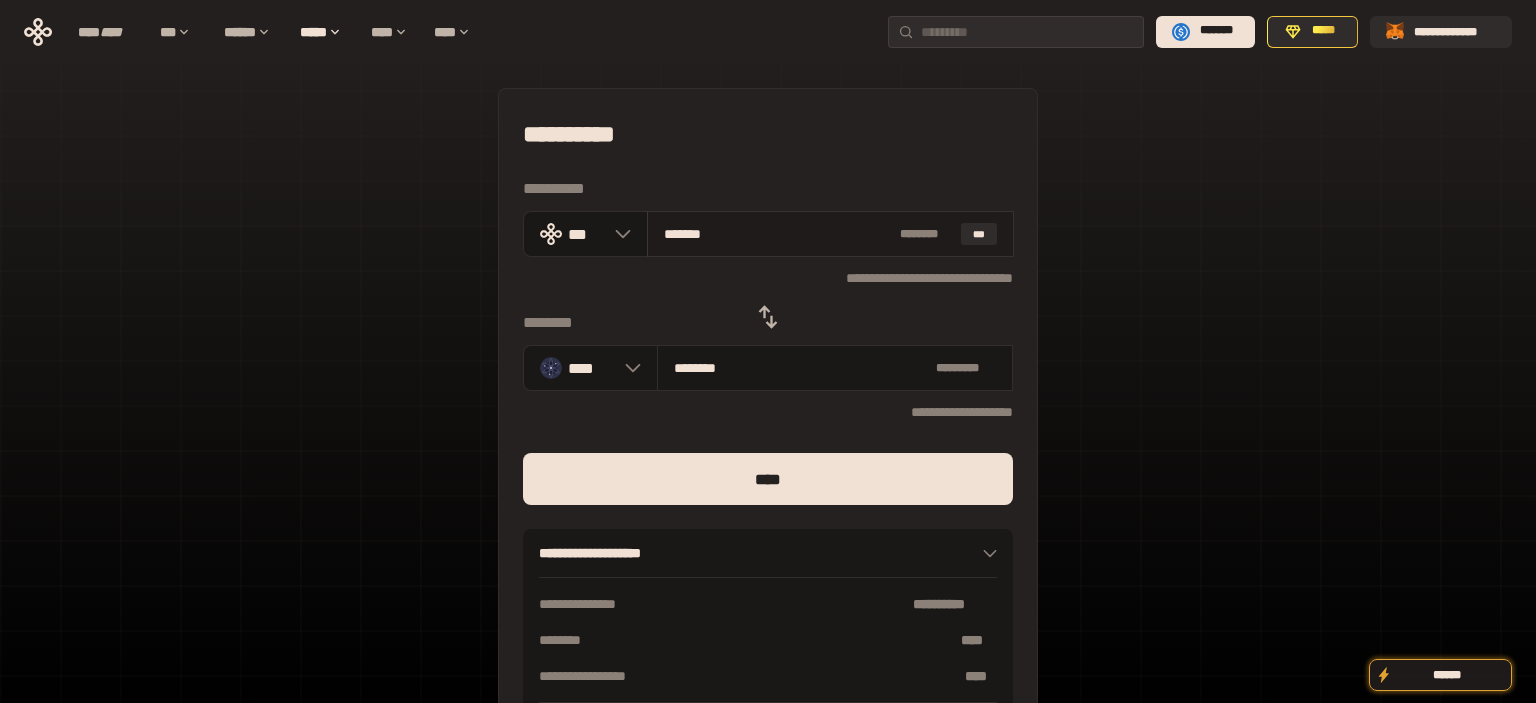 type on "********" 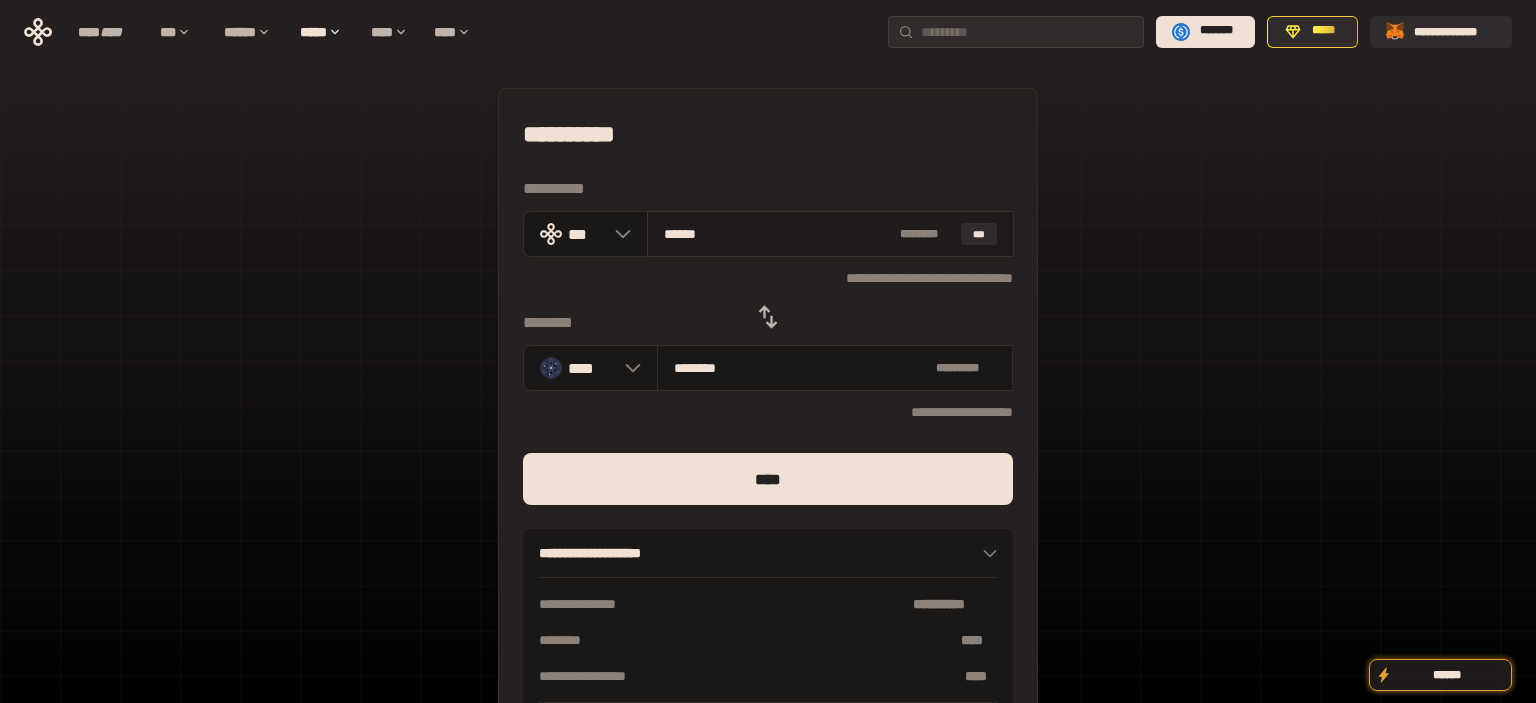 type on "*****" 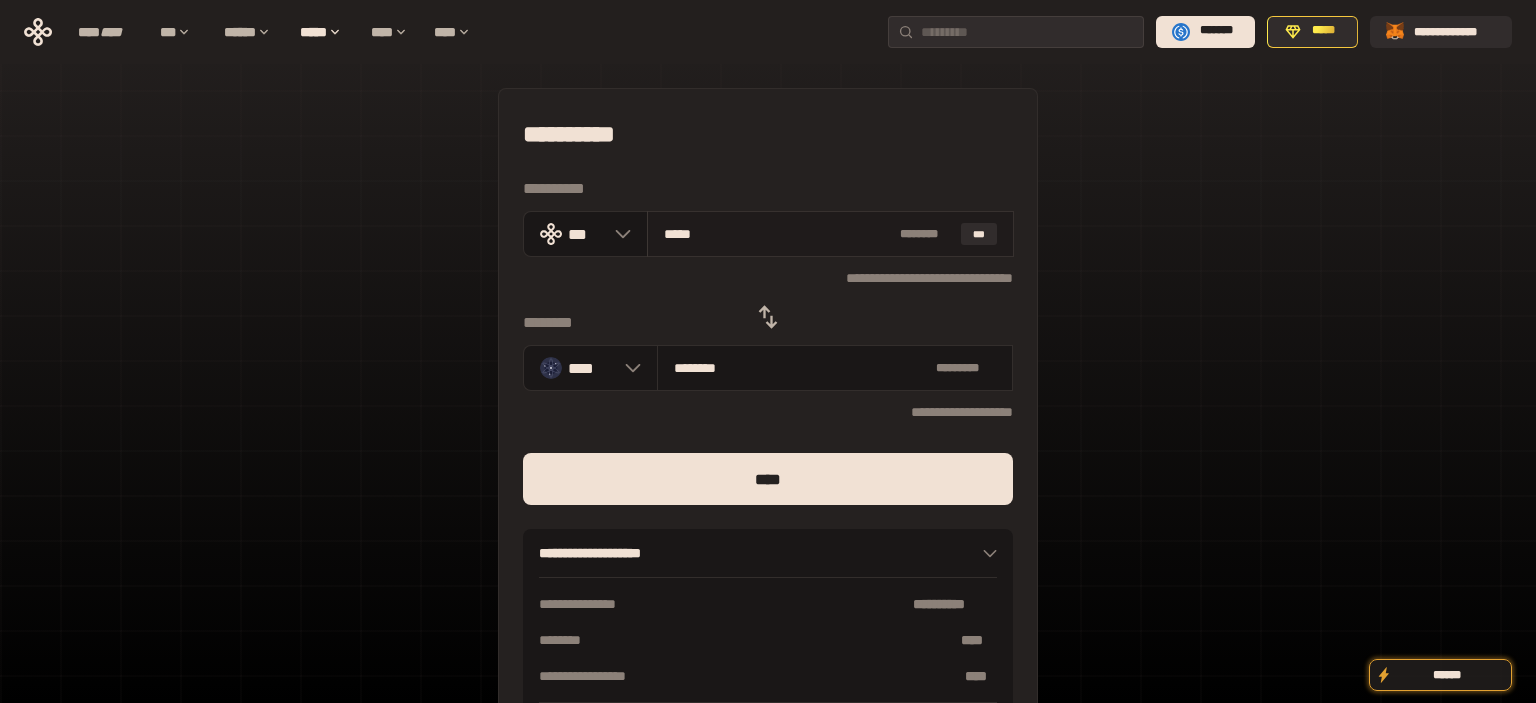 type on "****" 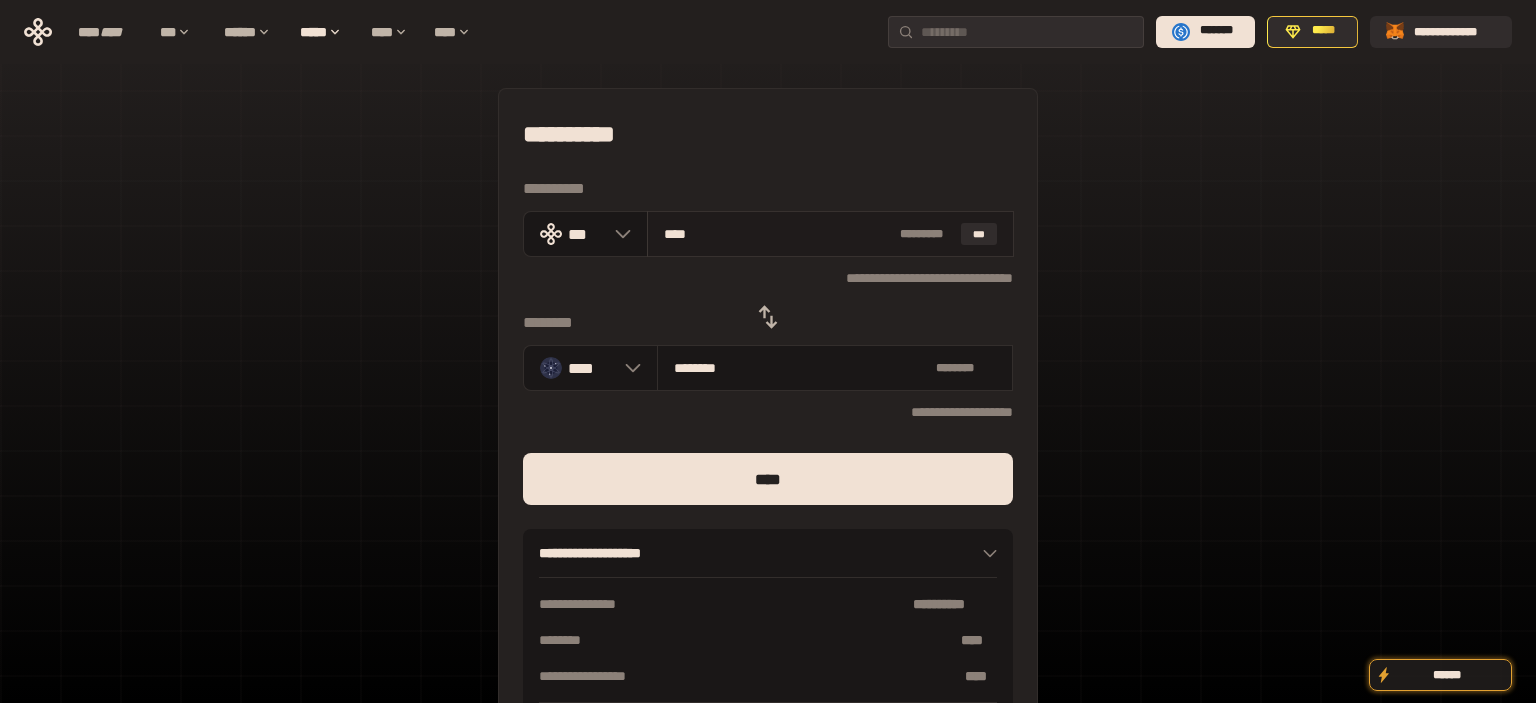 type on "********" 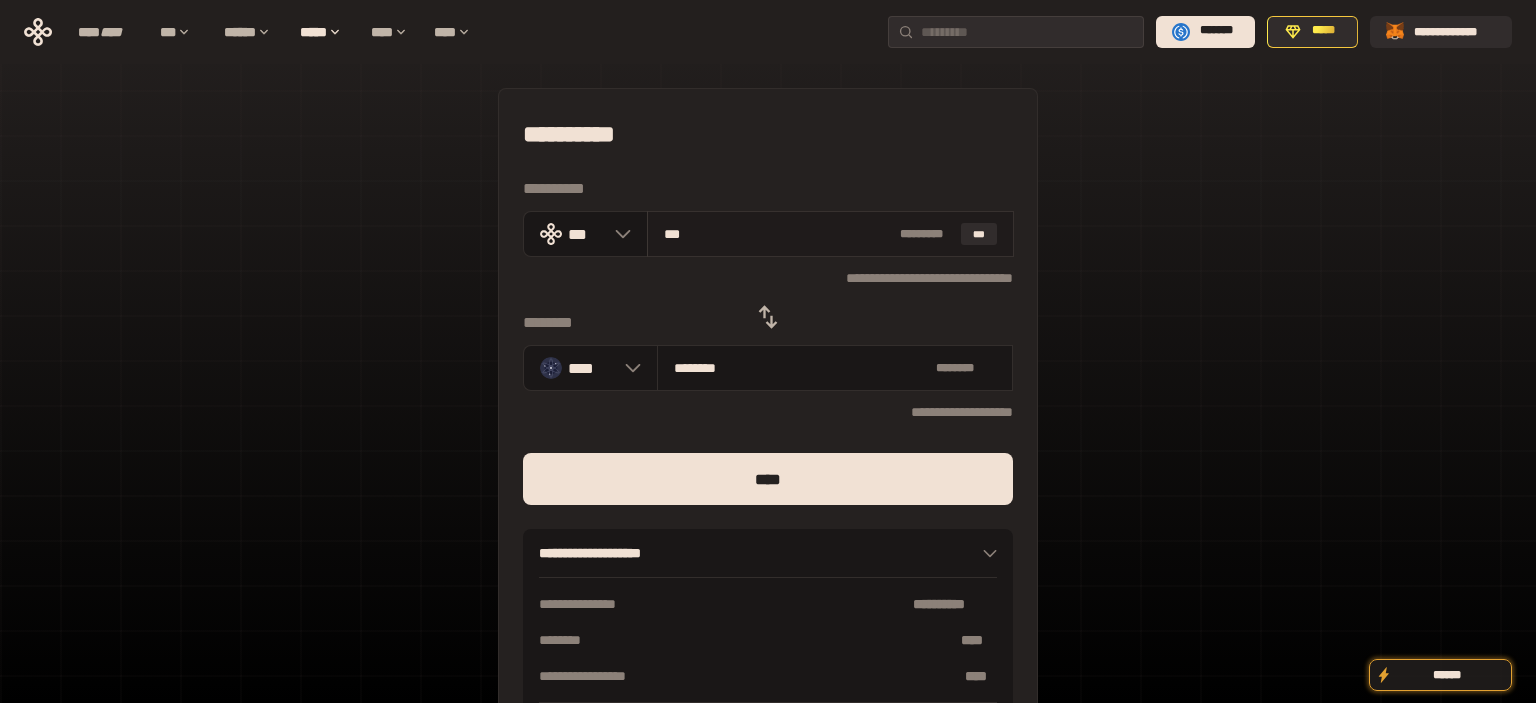 type on "*" 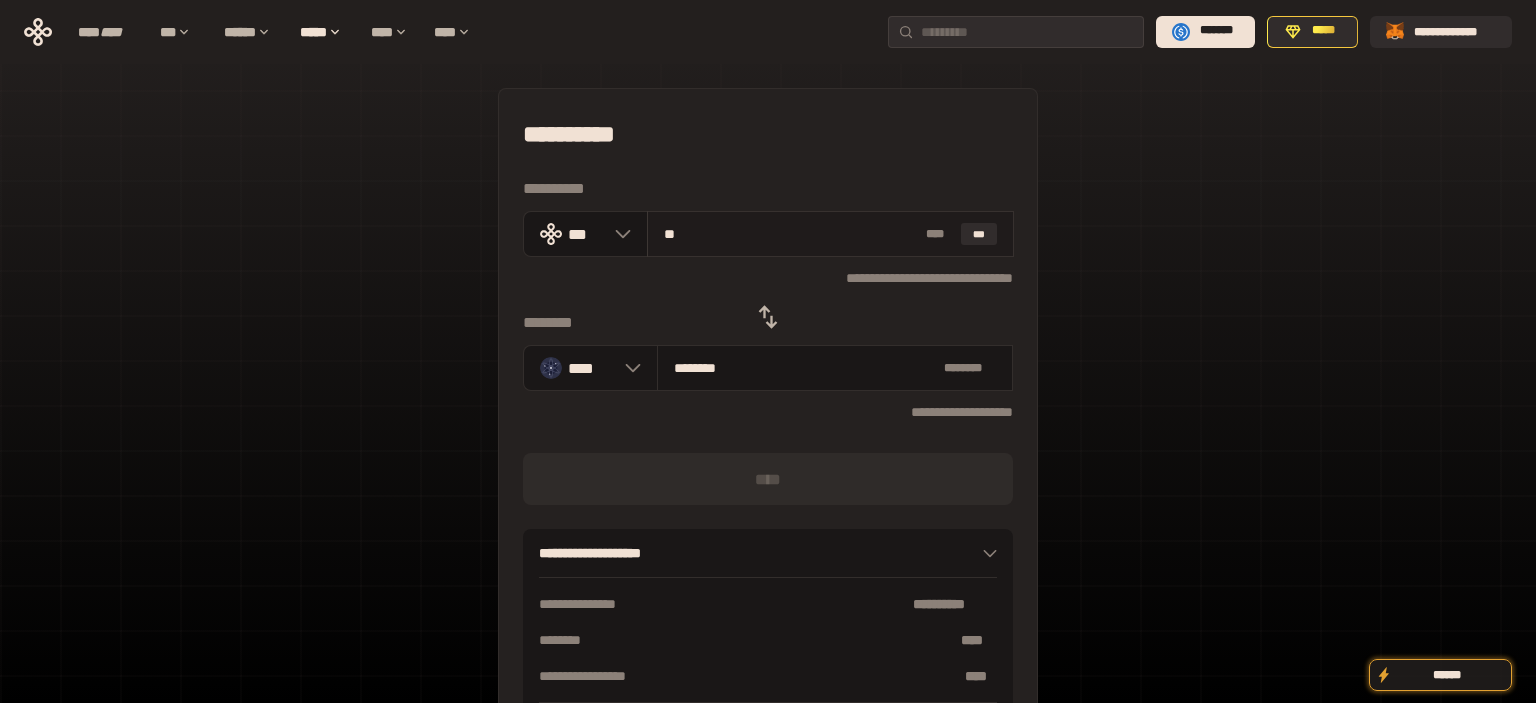 type on "***" 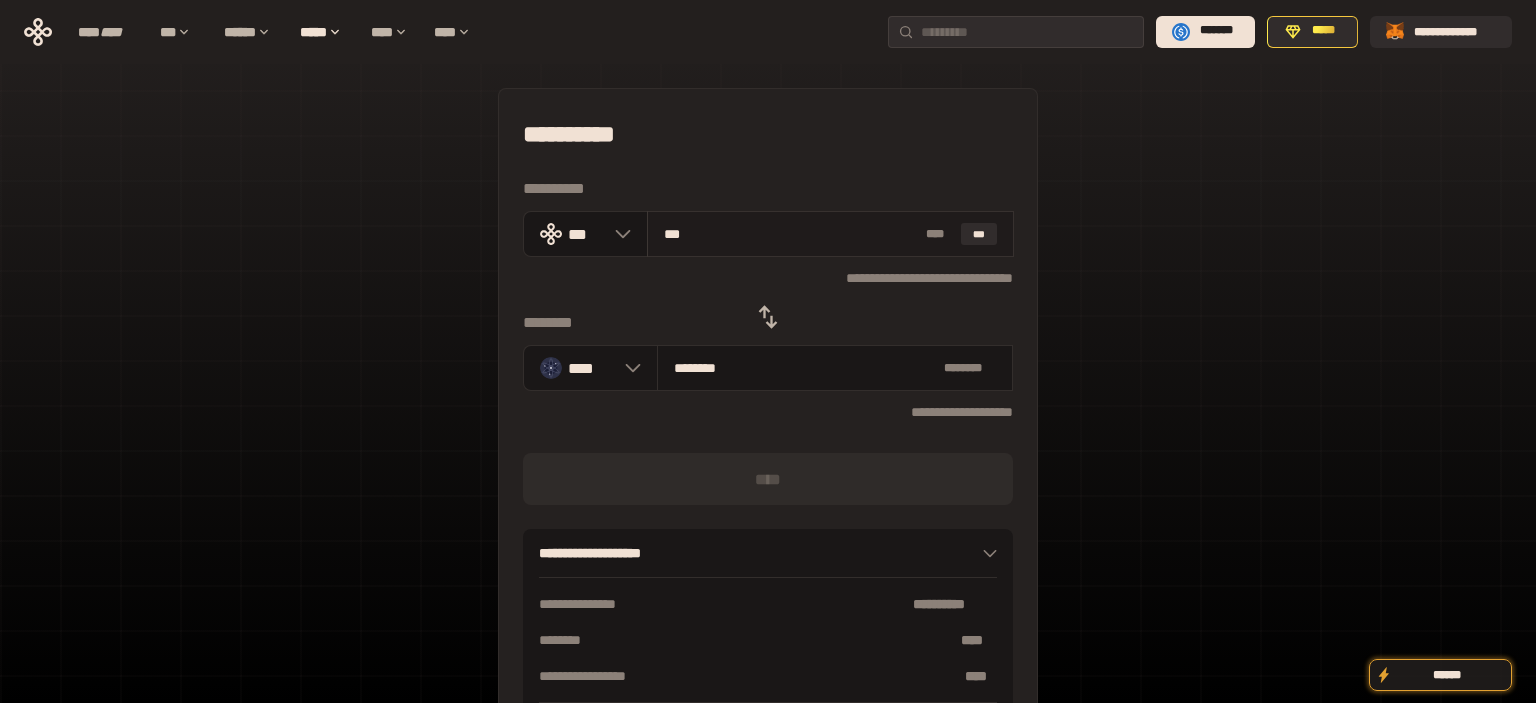 type on "********" 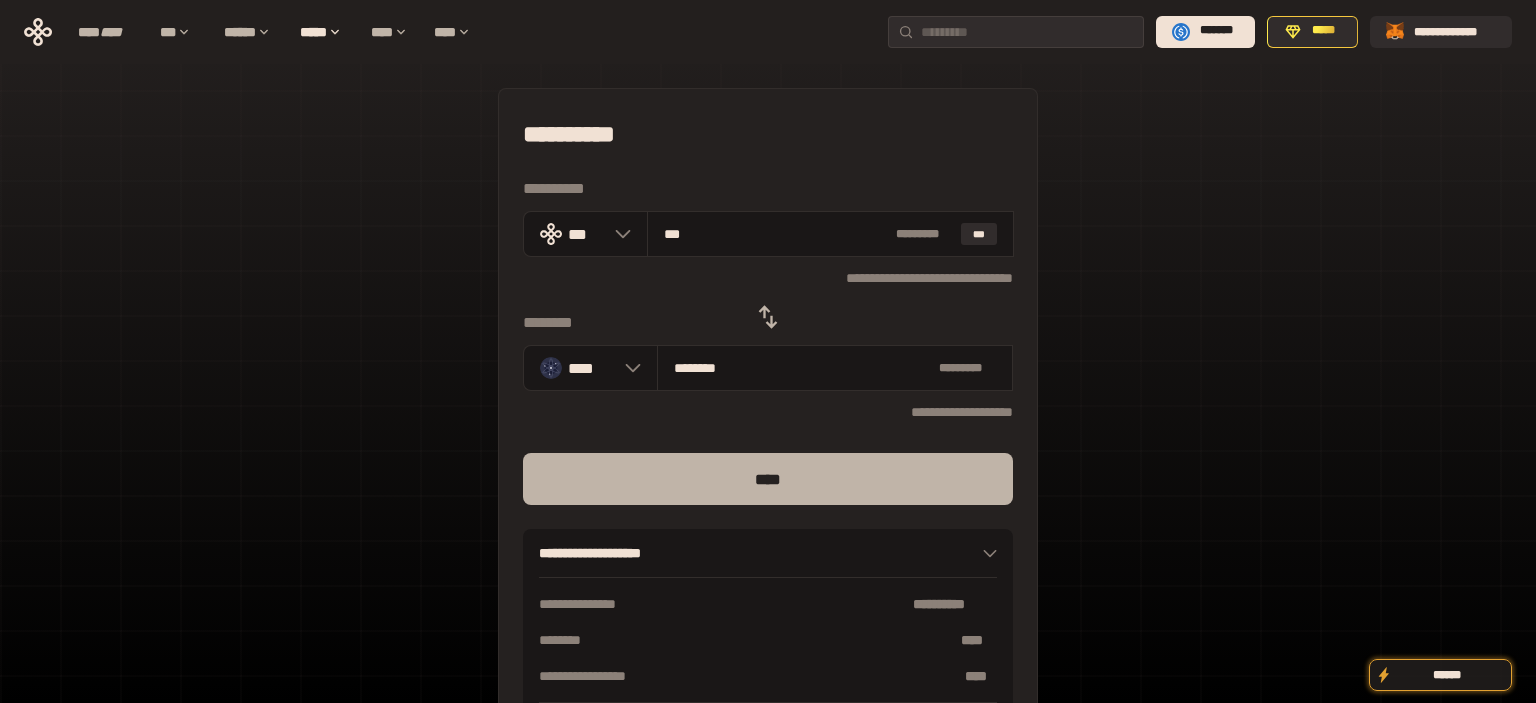 type on "***" 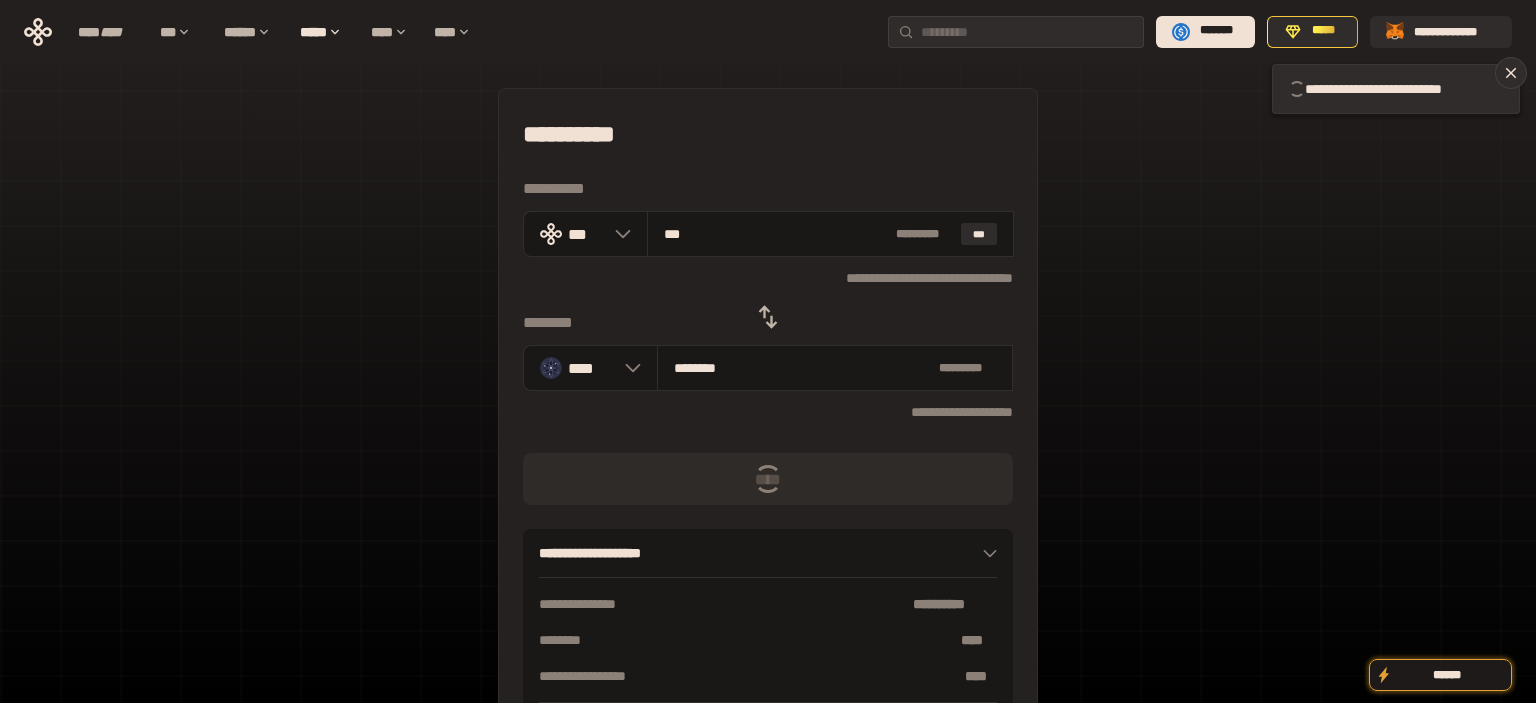 type 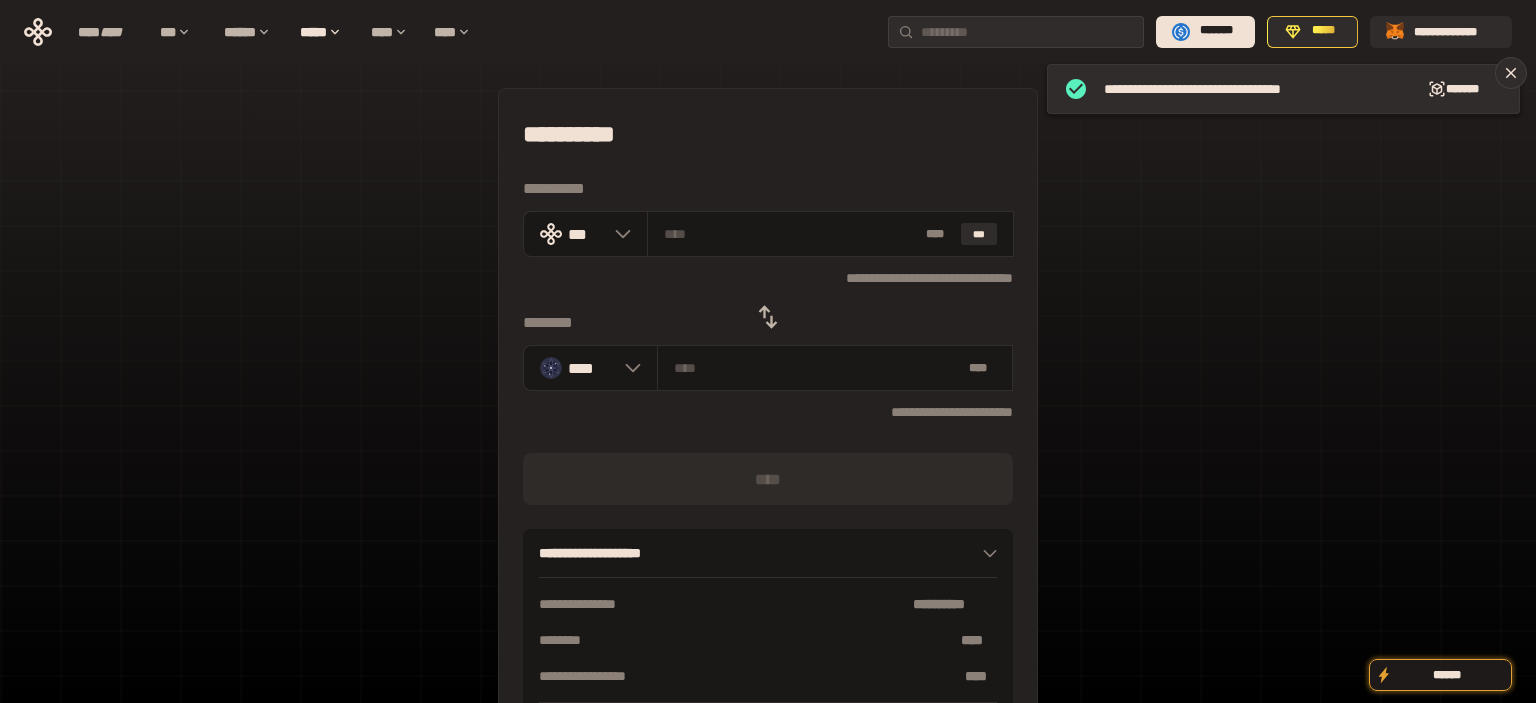 click 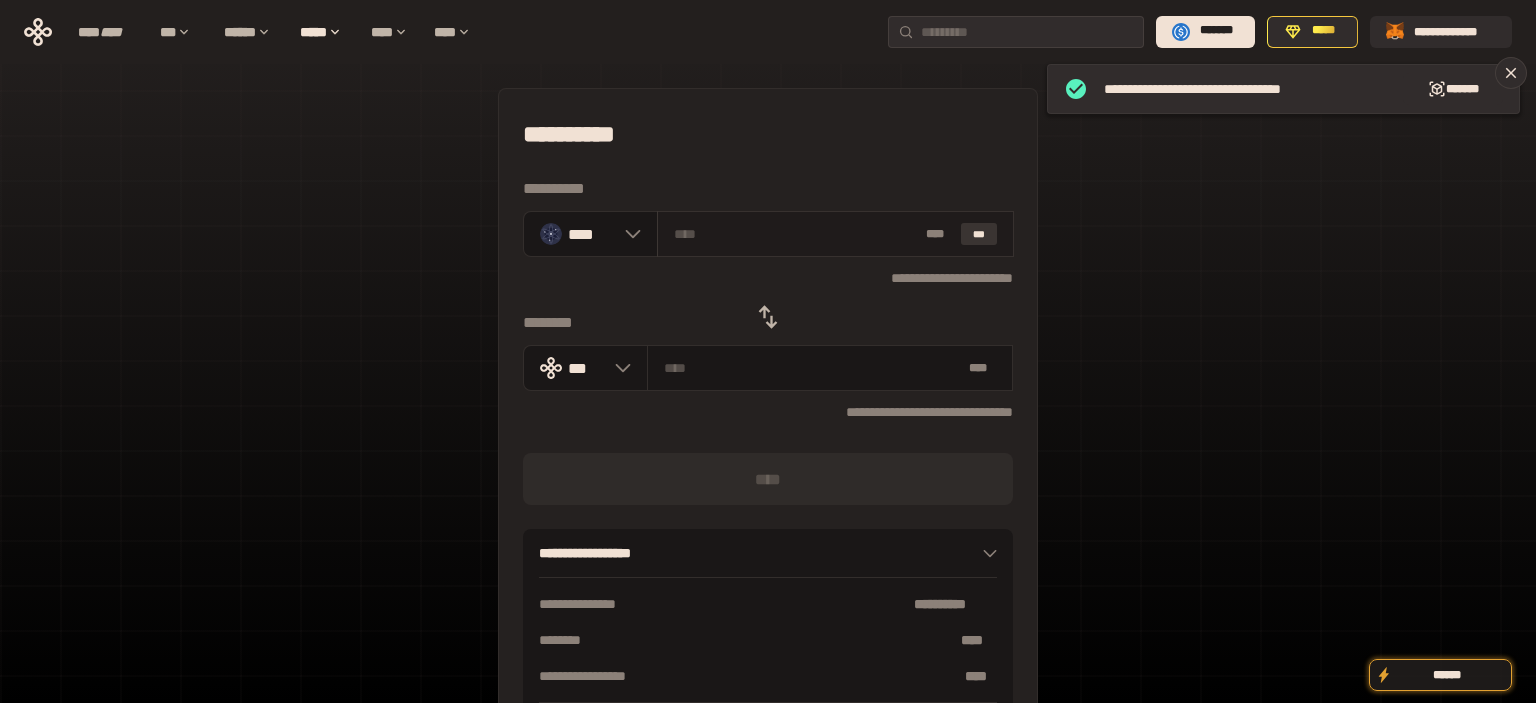 click on "***" at bounding box center (979, 234) 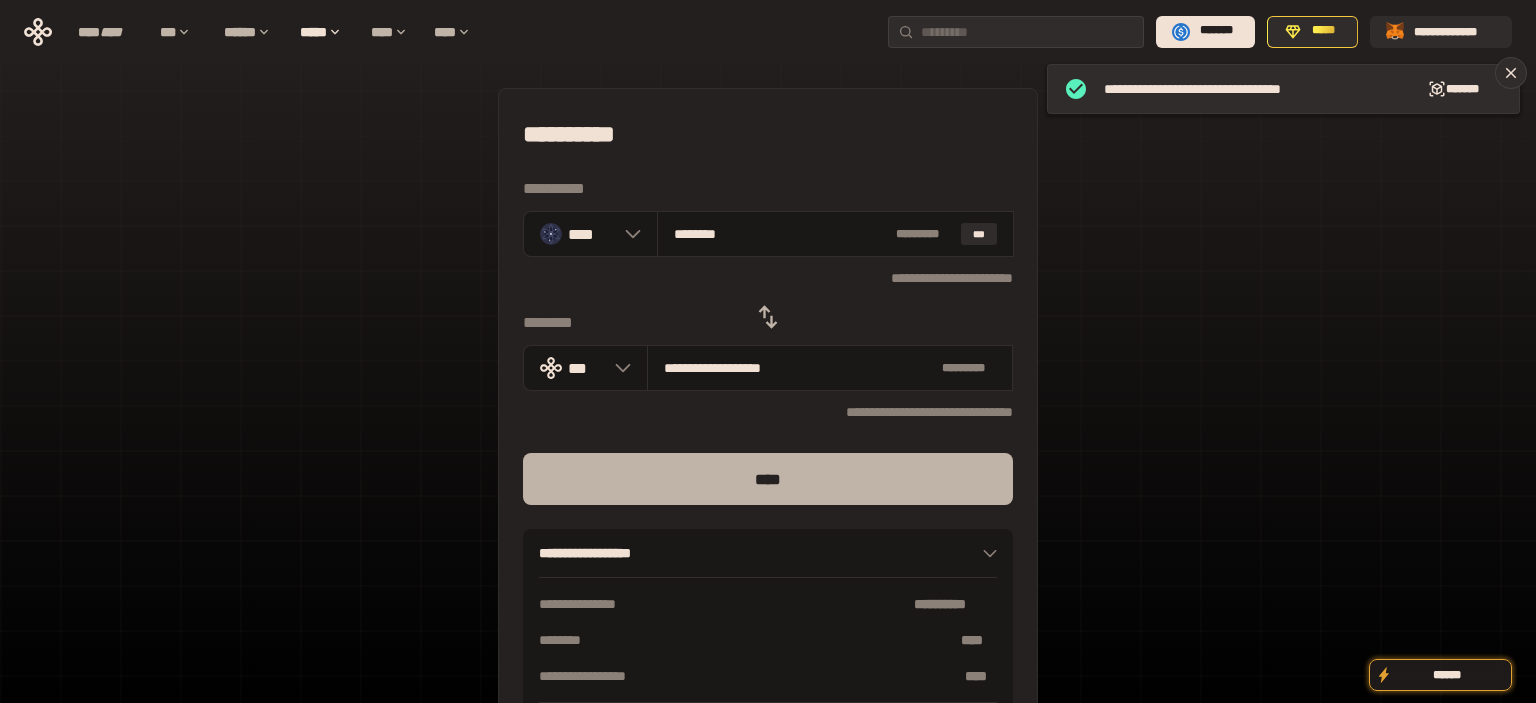 click on "****" at bounding box center [768, 479] 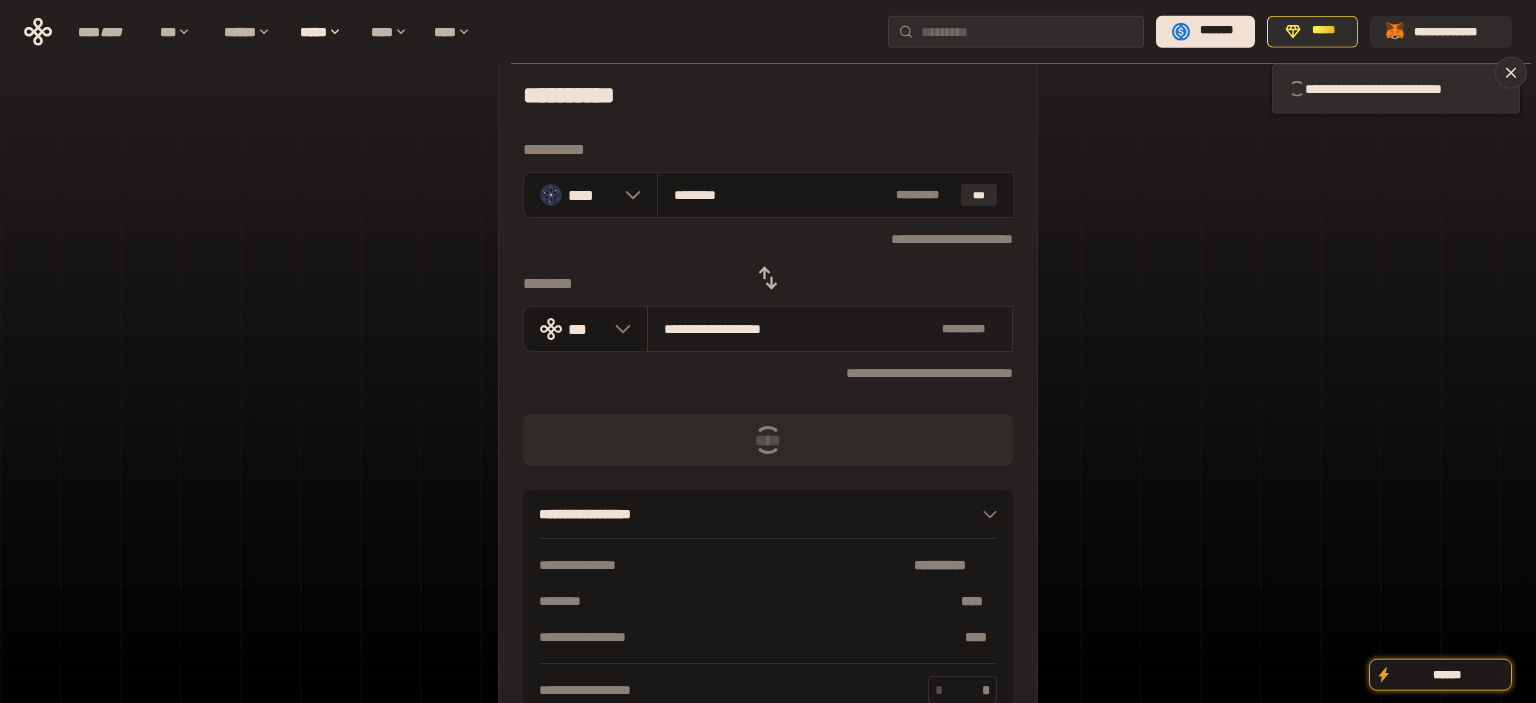 scroll, scrollTop: 105, scrollLeft: 0, axis: vertical 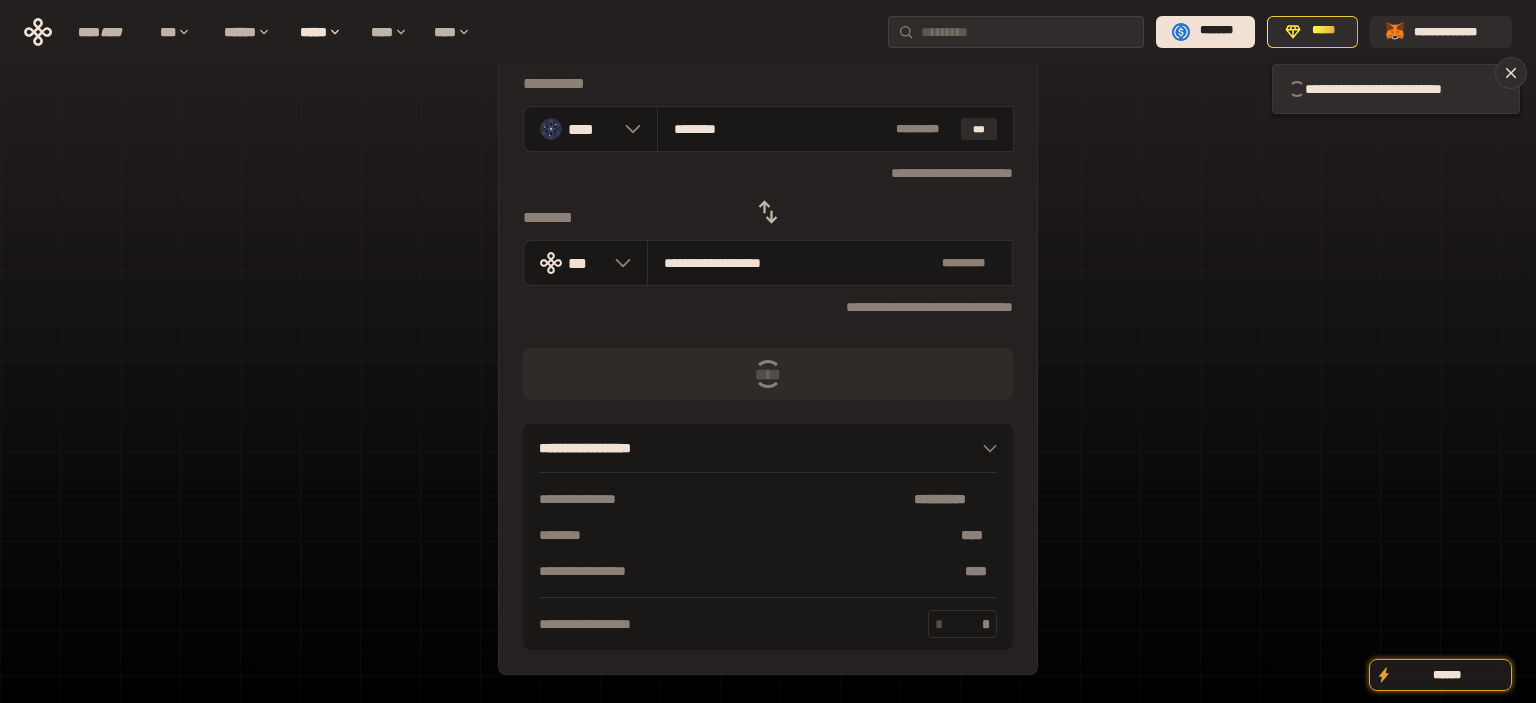 type 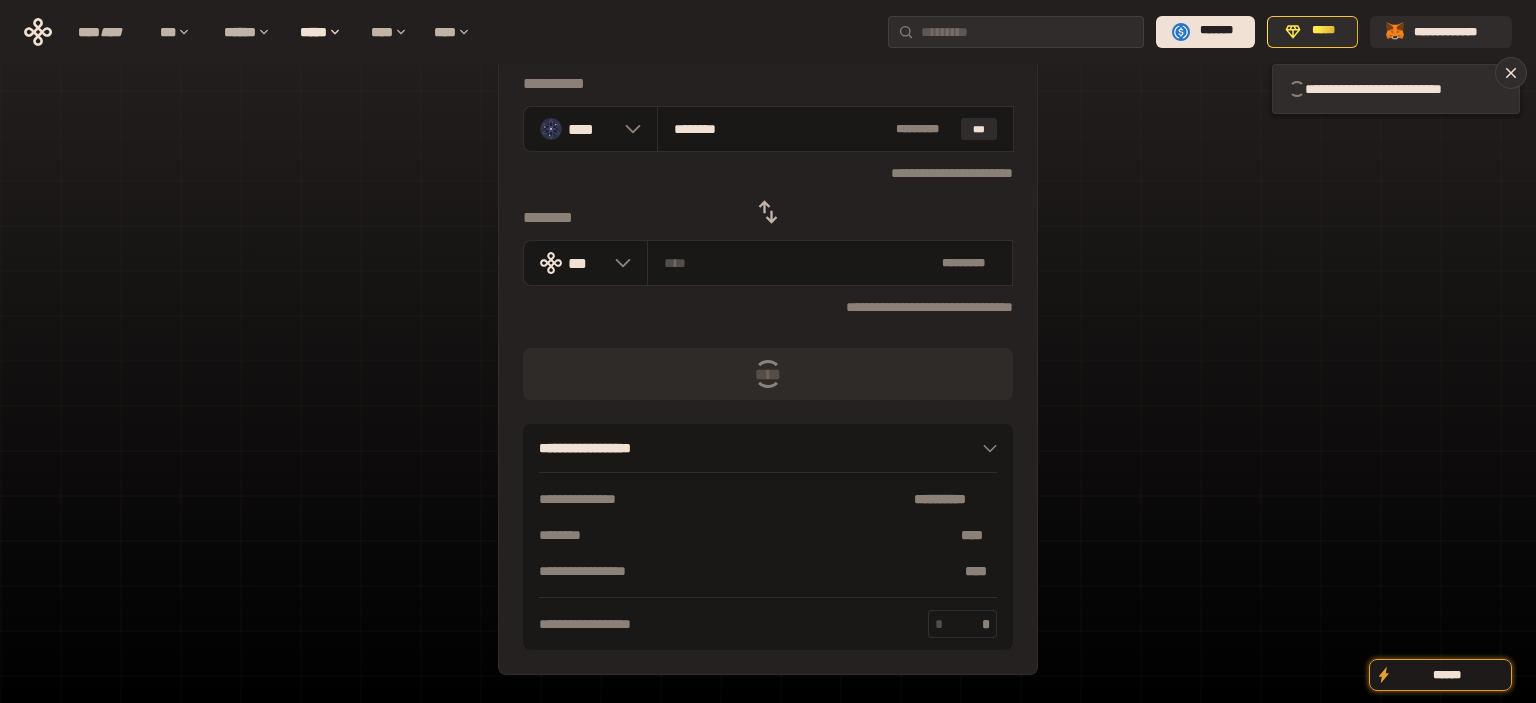 type 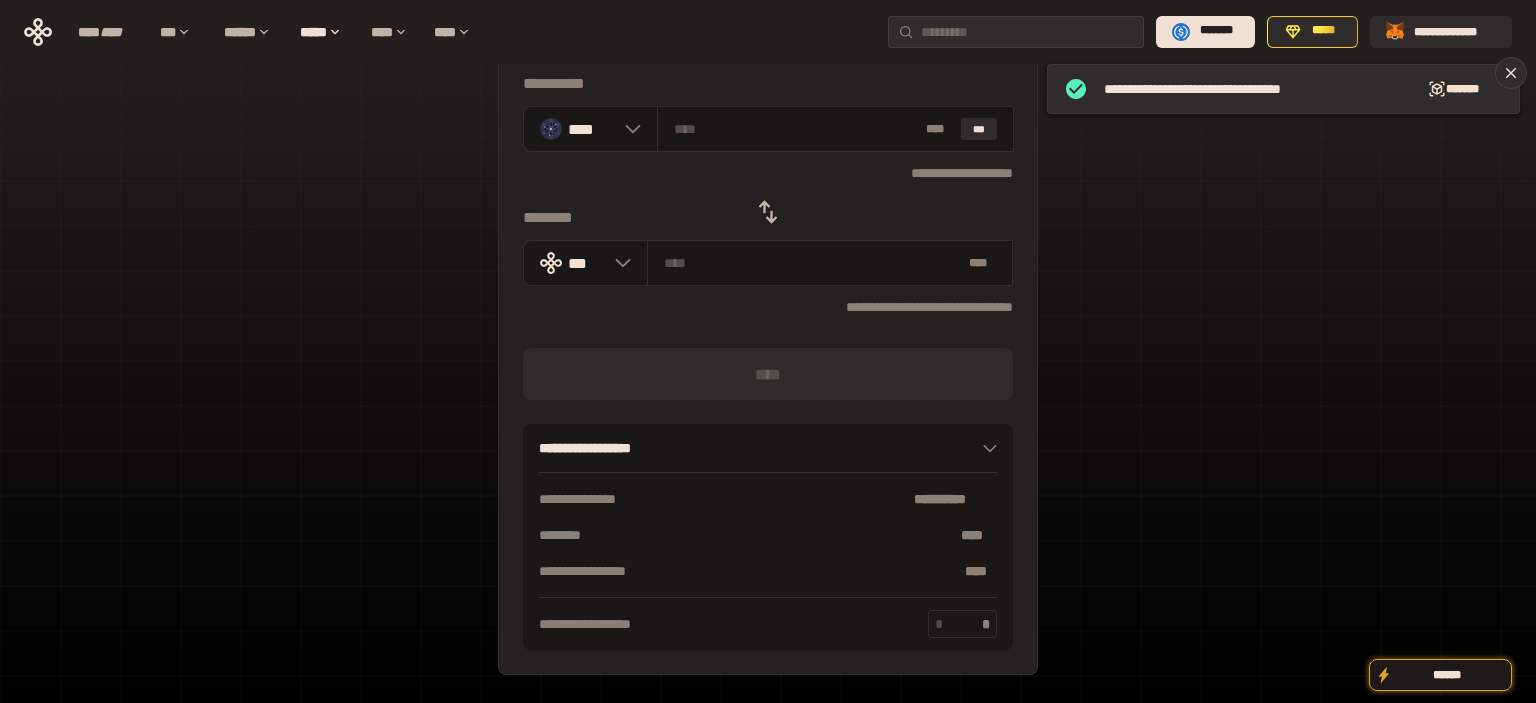 click on "**********" at bounding box center (768, 339) 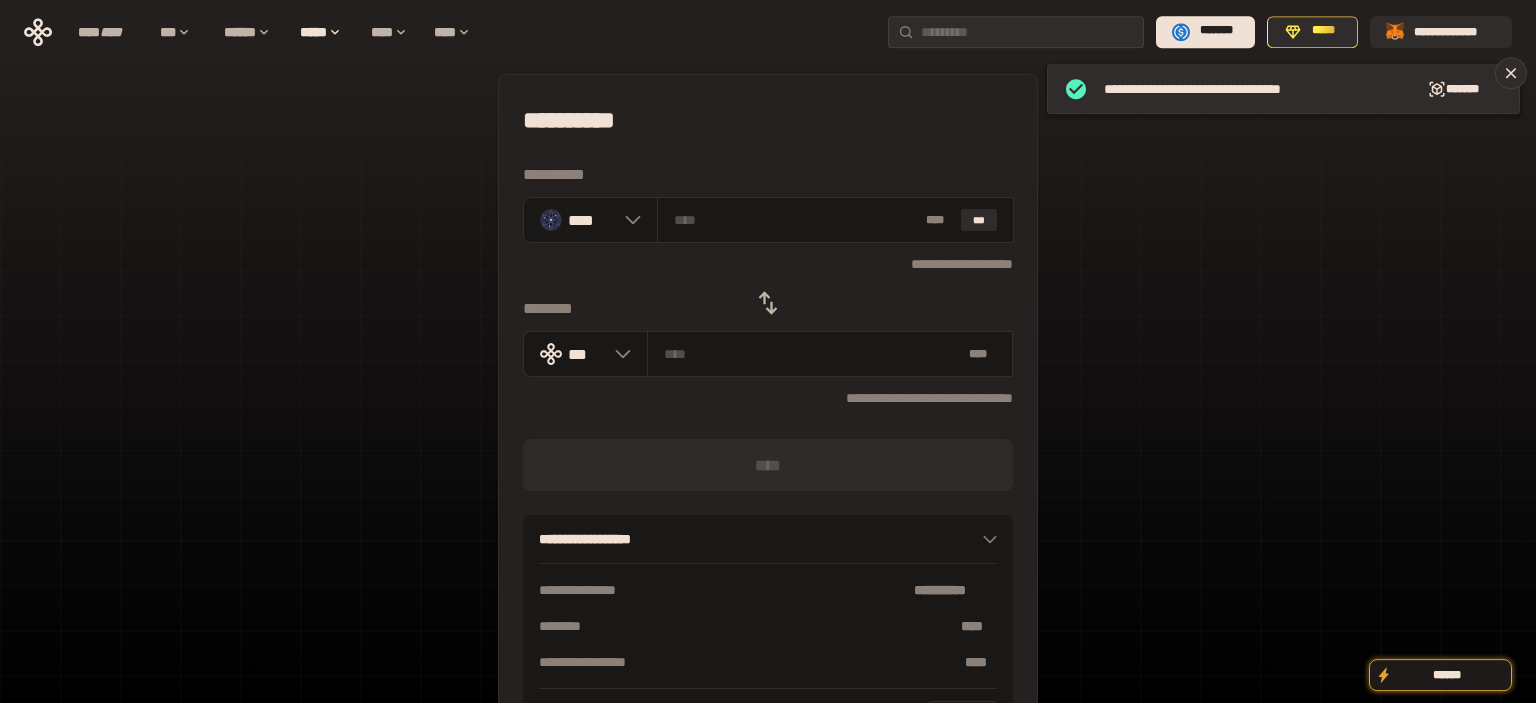 scroll, scrollTop: 0, scrollLeft: 0, axis: both 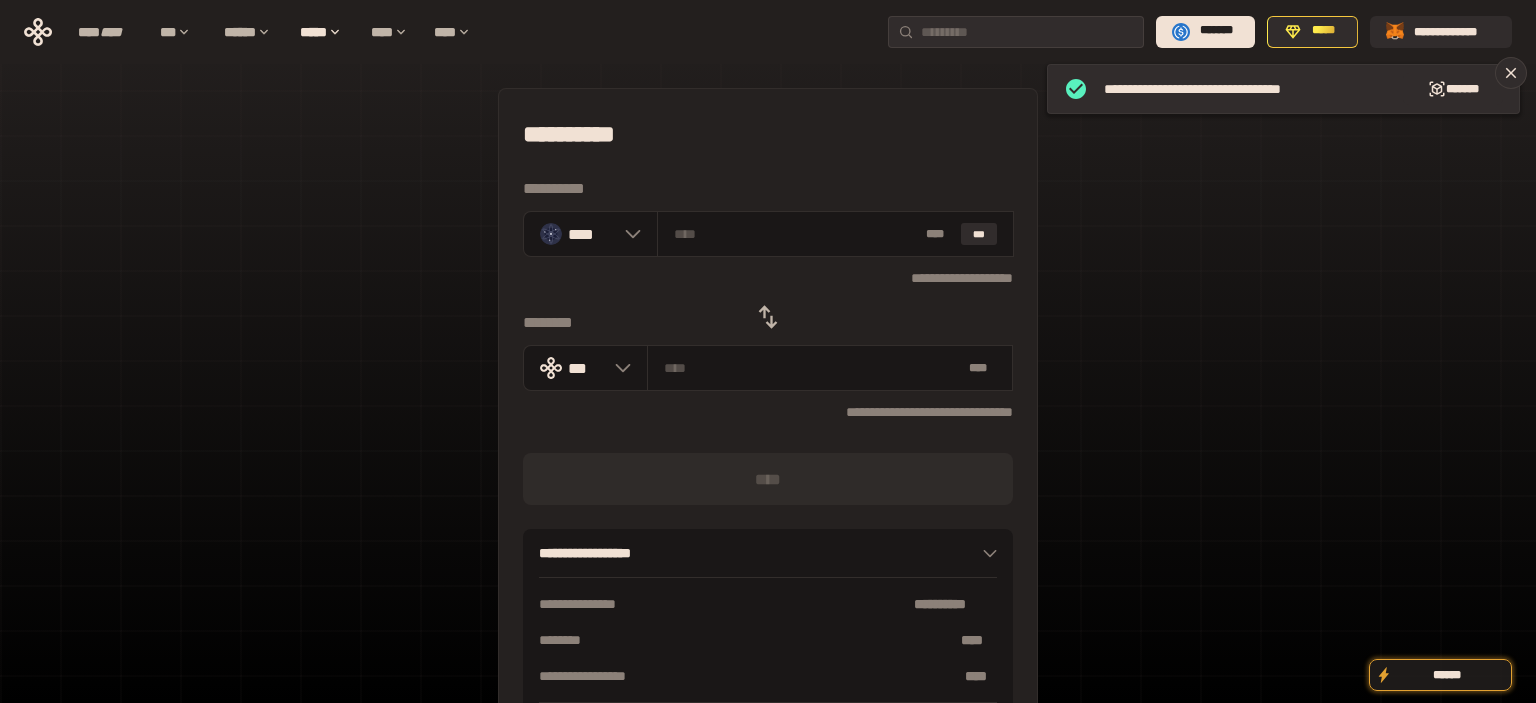 click on "**********" at bounding box center [768, 444] 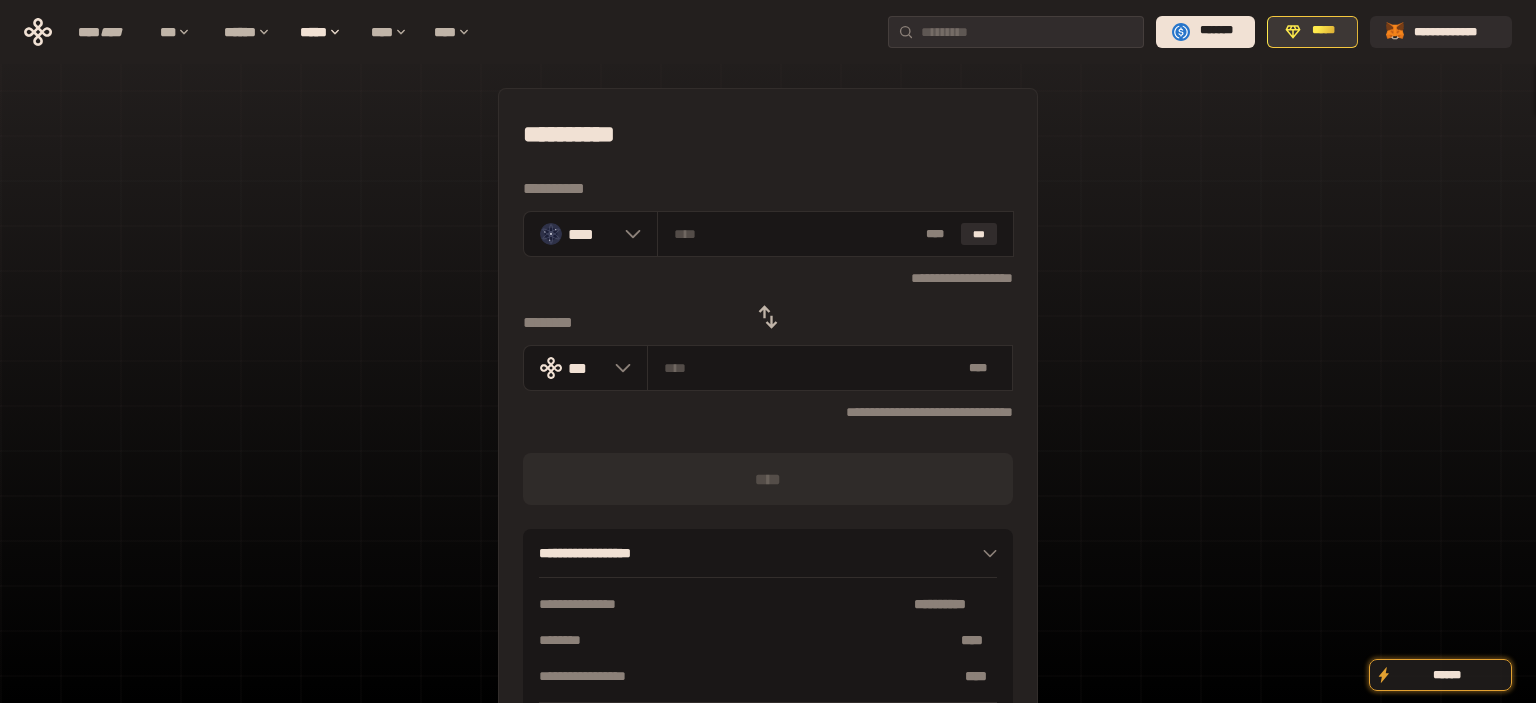 click on "*****" at bounding box center (1312, 32) 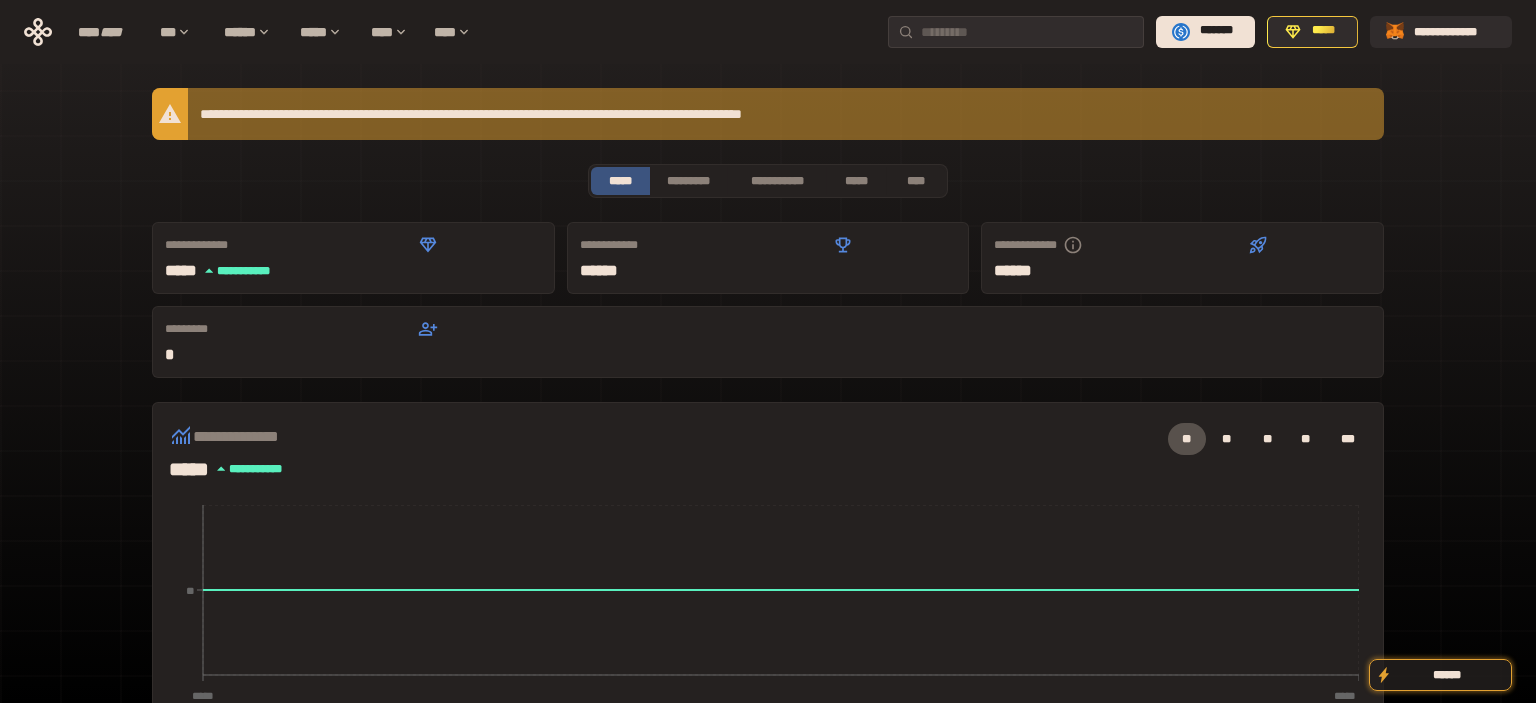 click 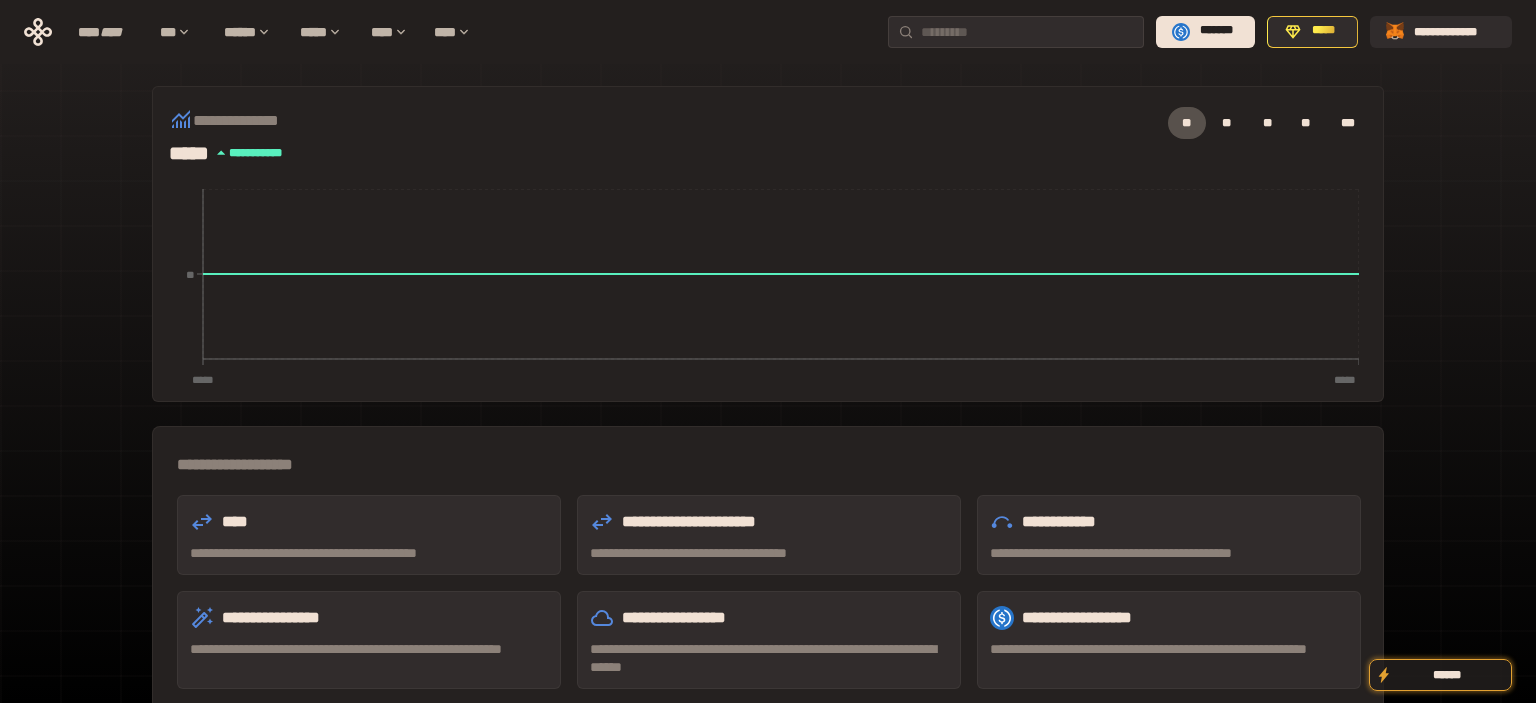 scroll, scrollTop: 0, scrollLeft: 0, axis: both 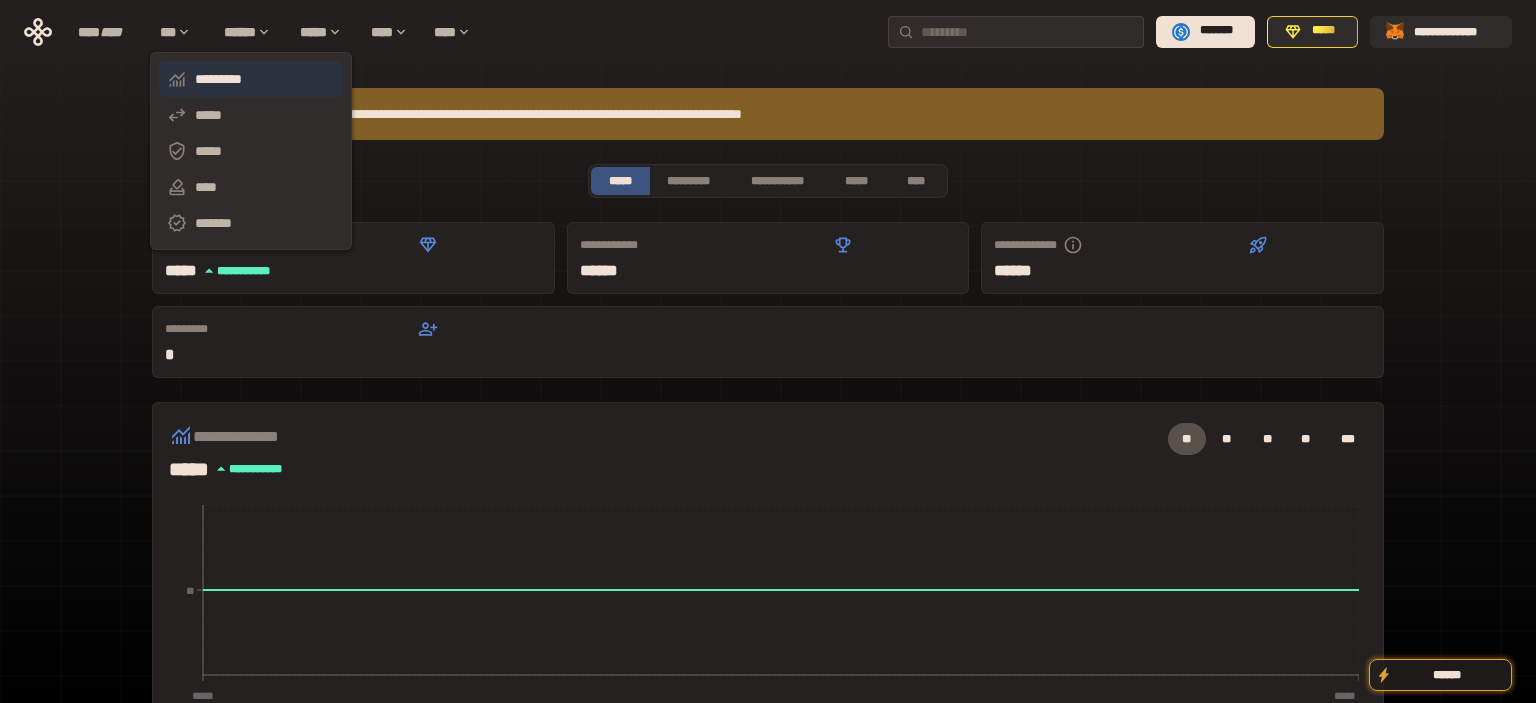 click on "*********" at bounding box center (251, 79) 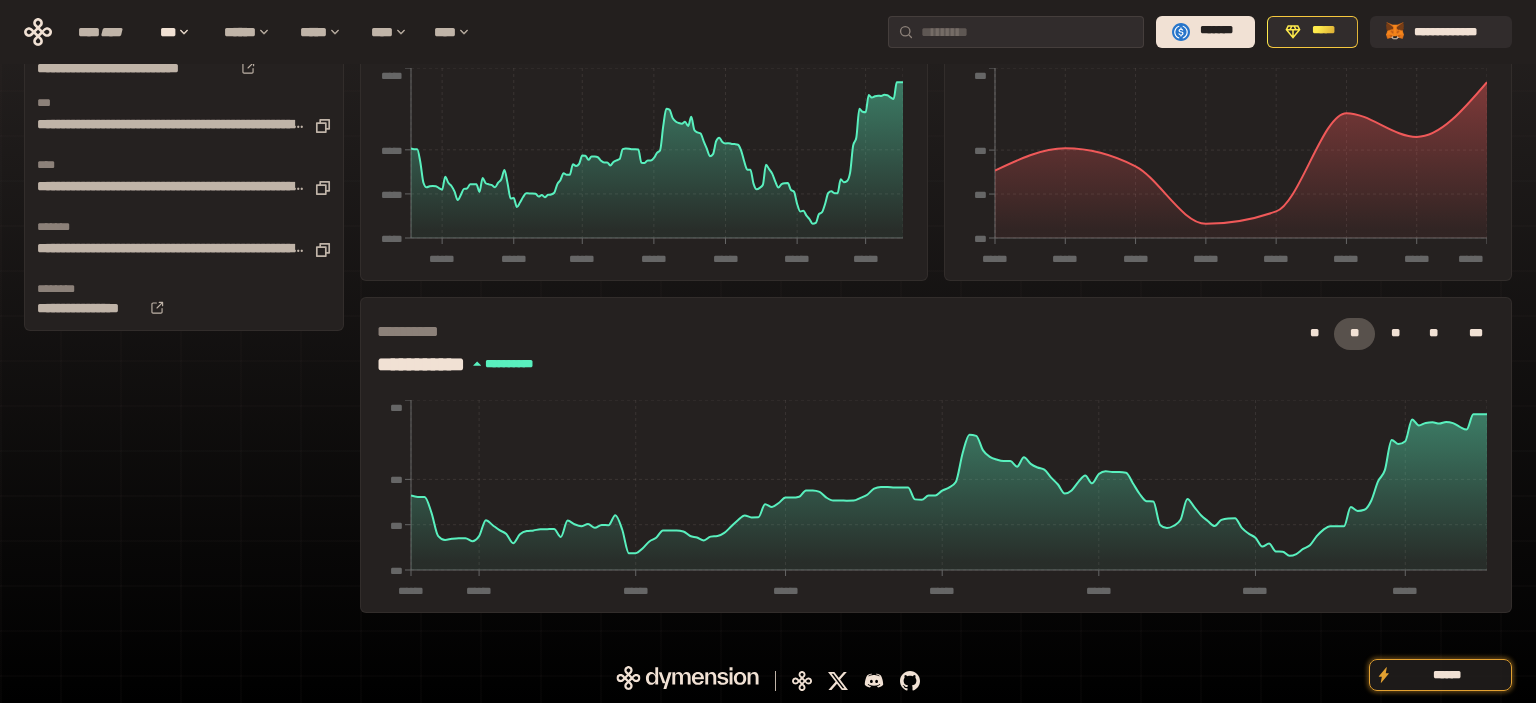 scroll, scrollTop: 0, scrollLeft: 0, axis: both 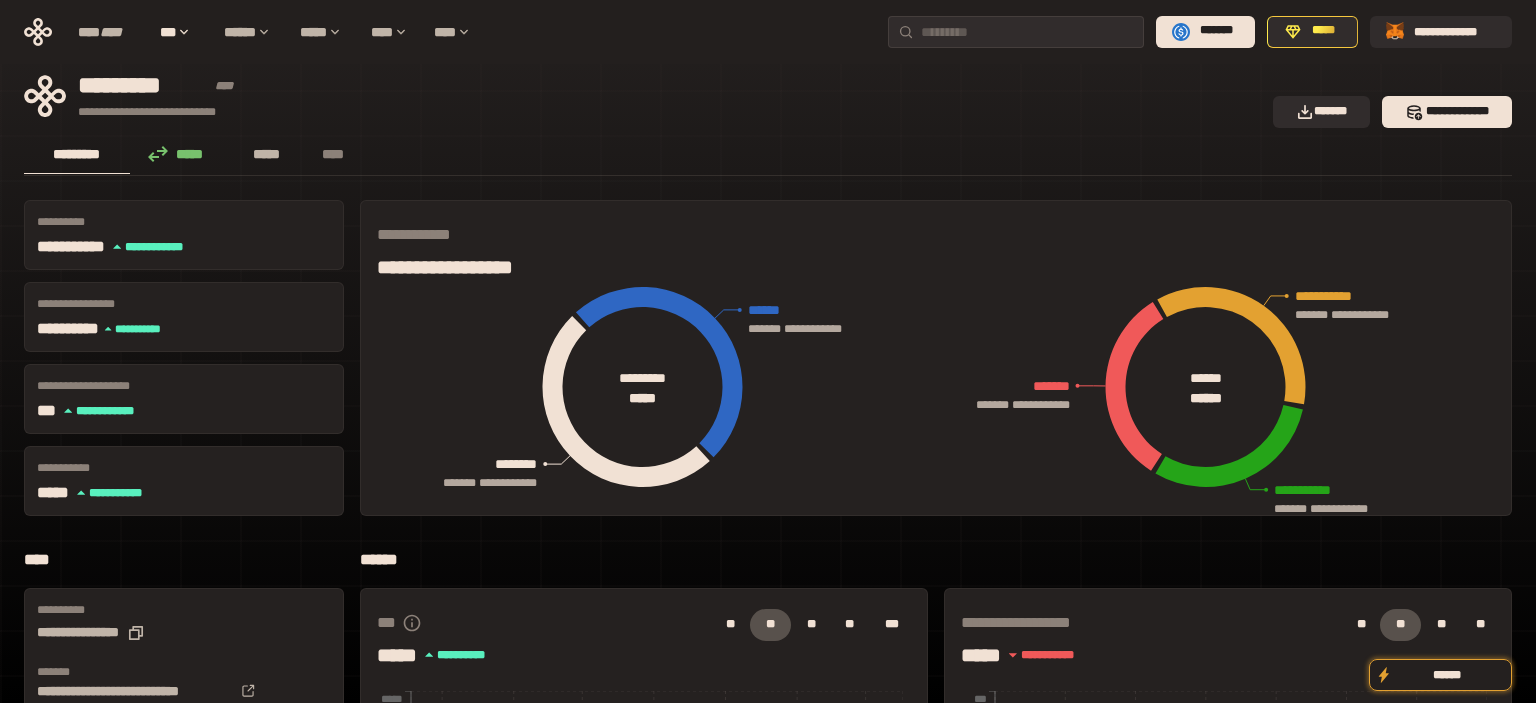 click on "*****" at bounding box center [267, 154] 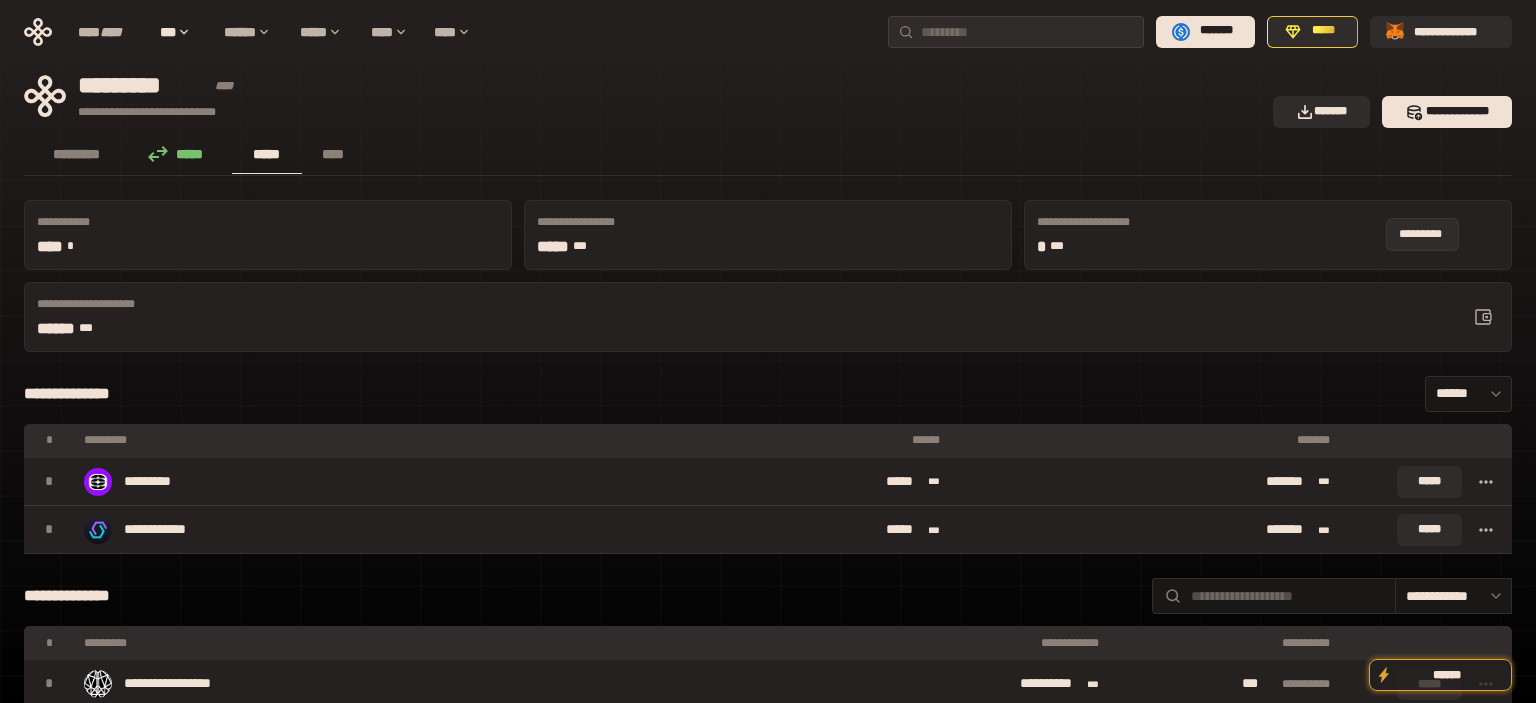 click 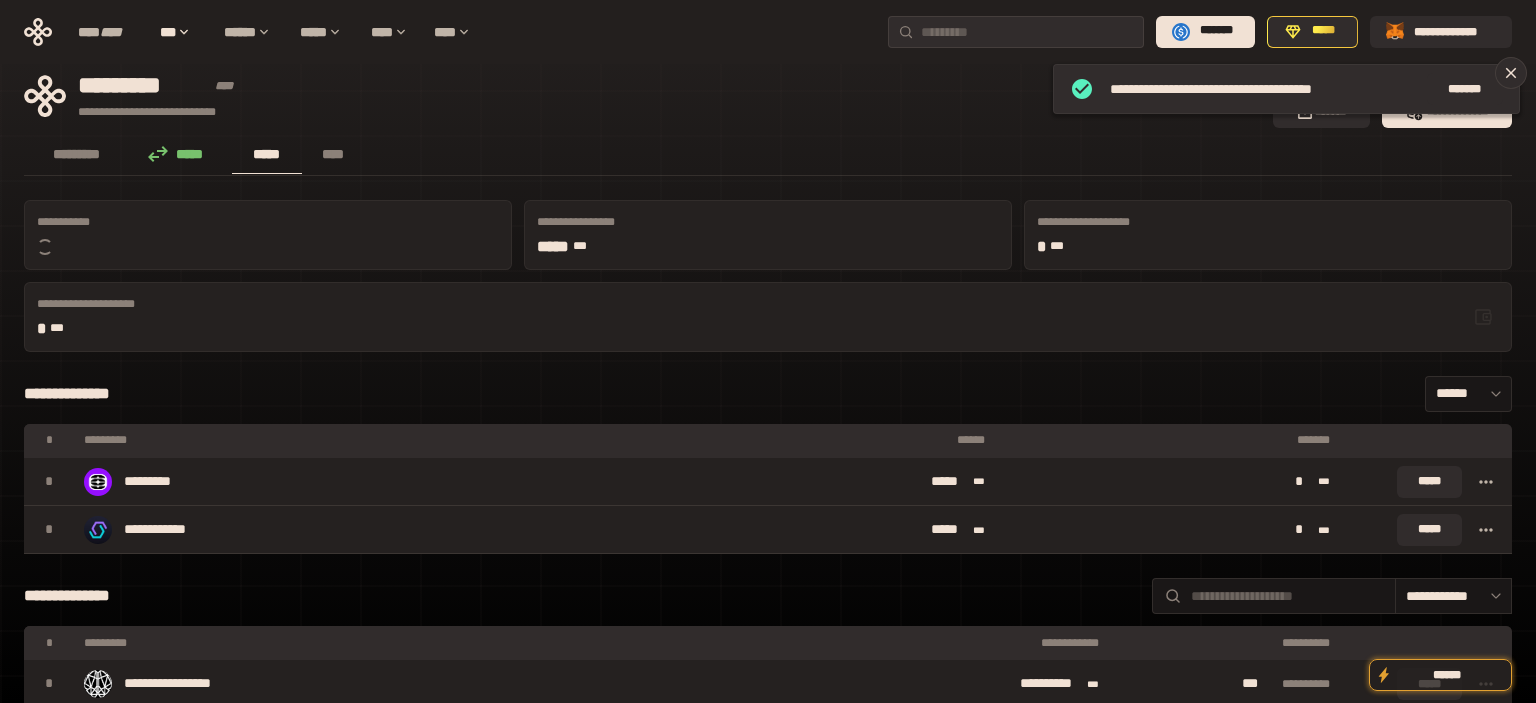 click on "********* ***** ***** ****" at bounding box center (768, 156) 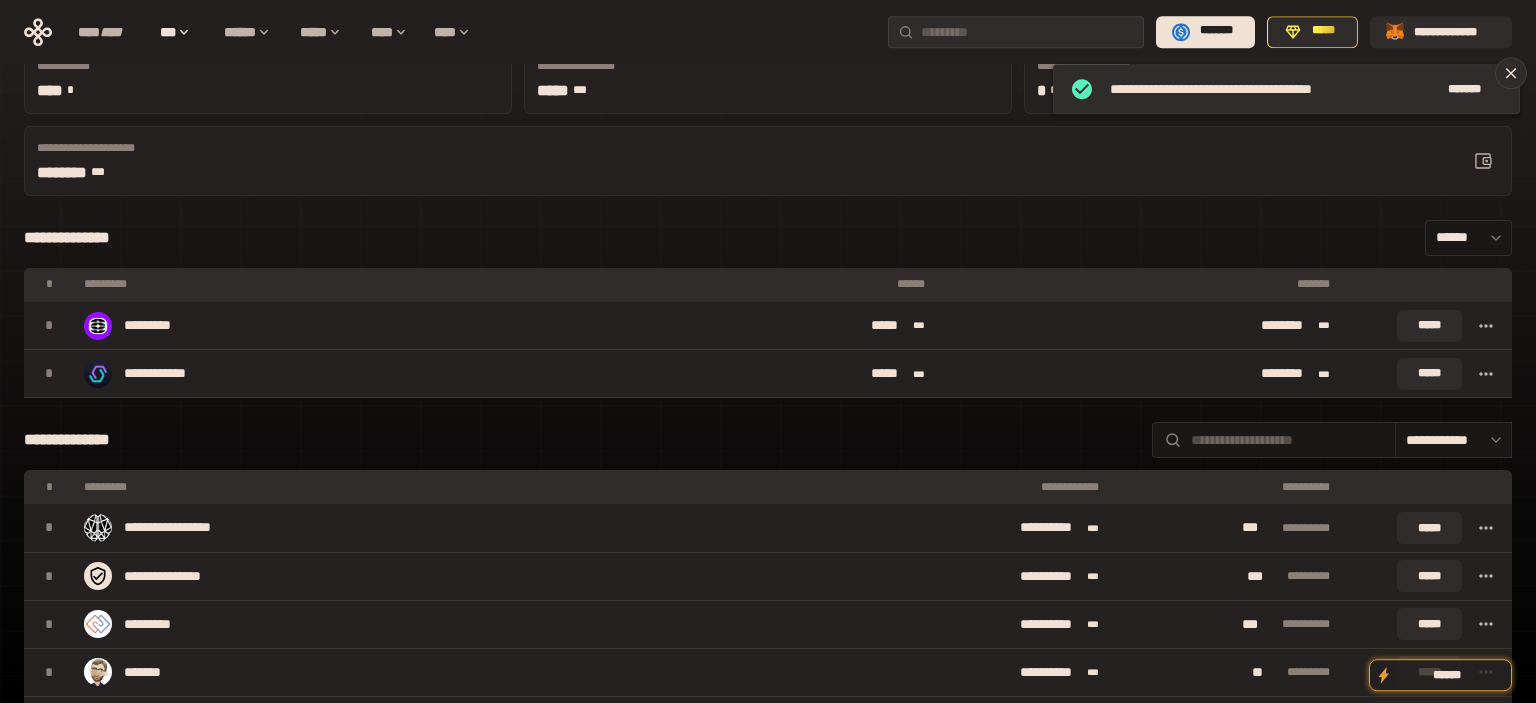 scroll, scrollTop: 0, scrollLeft: 0, axis: both 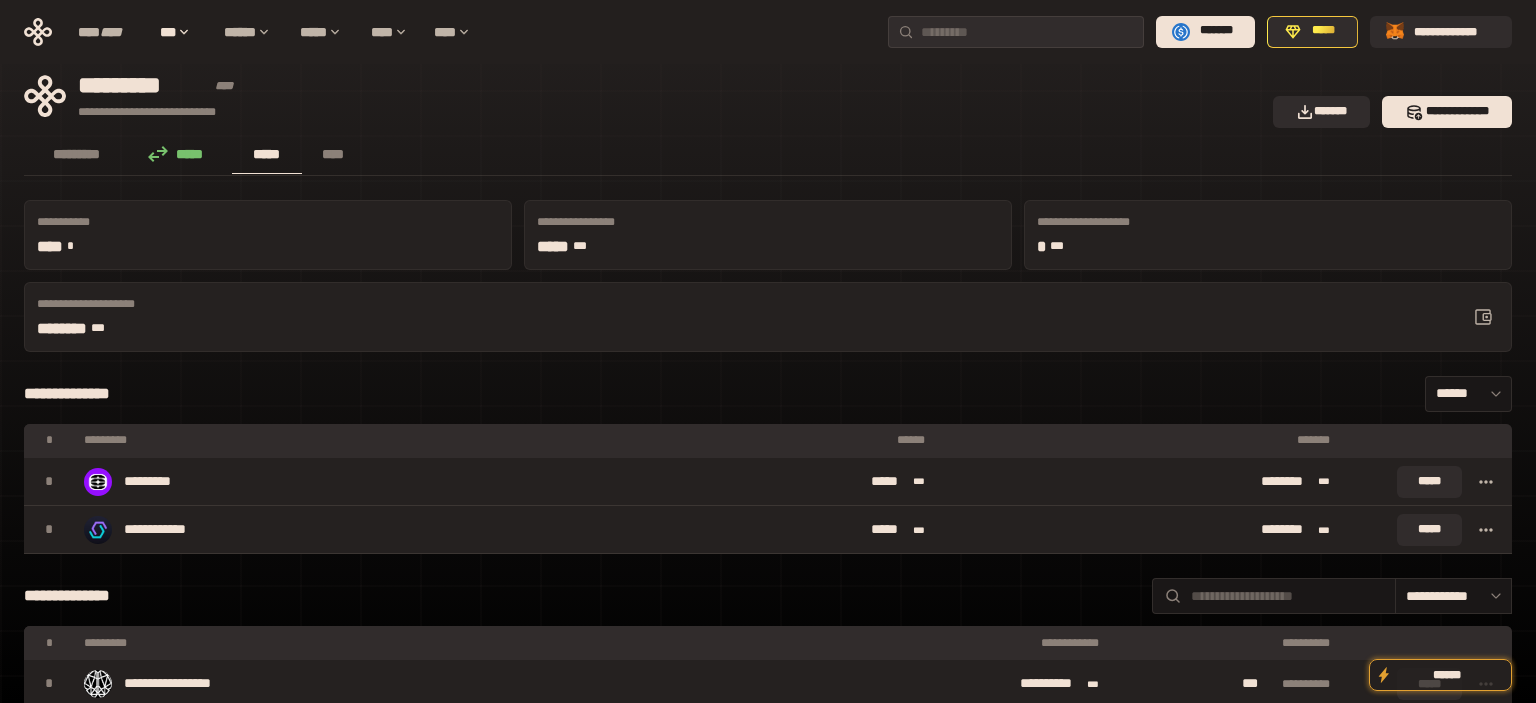 click on "********* ***** ***** ****" at bounding box center [768, 156] 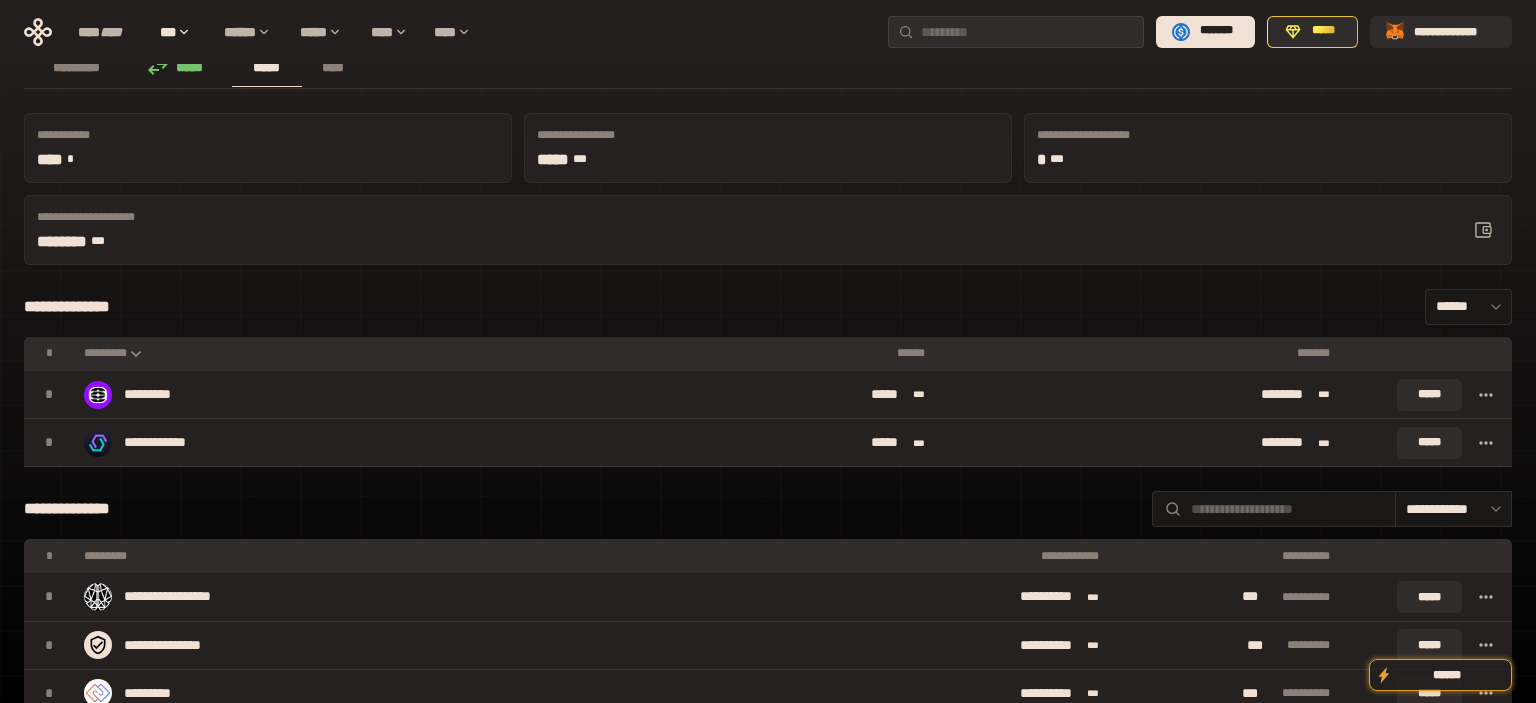 scroll, scrollTop: 0, scrollLeft: 0, axis: both 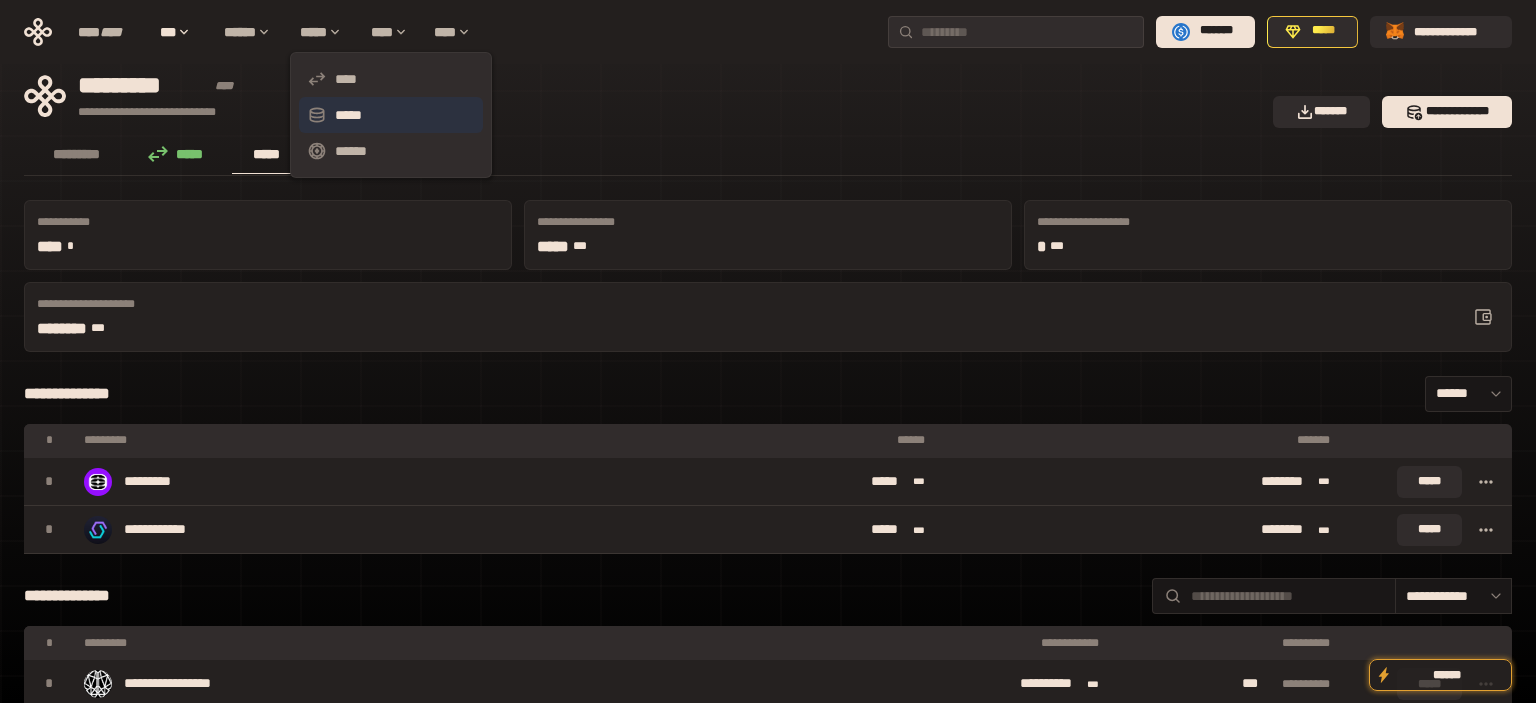 click on "*****" at bounding box center (391, 115) 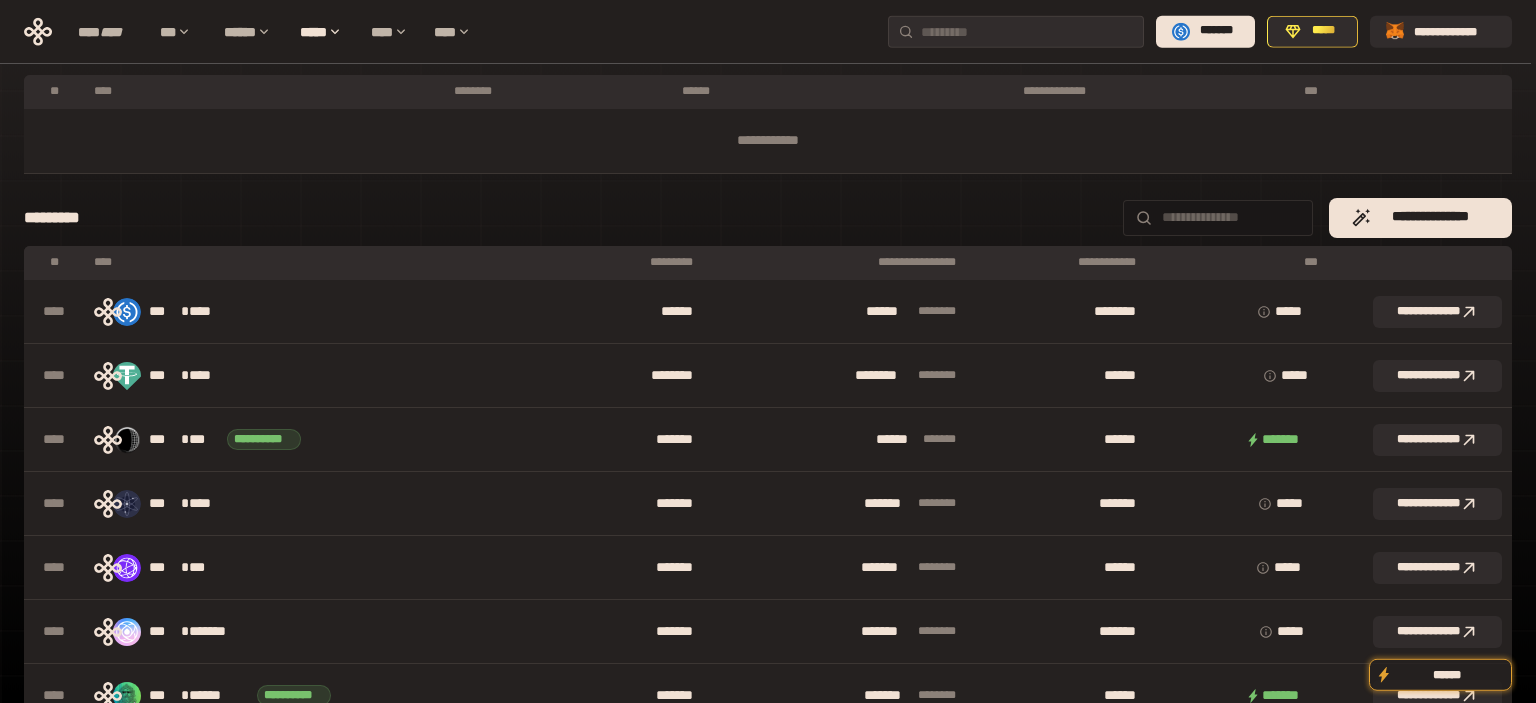 scroll, scrollTop: 105, scrollLeft: 0, axis: vertical 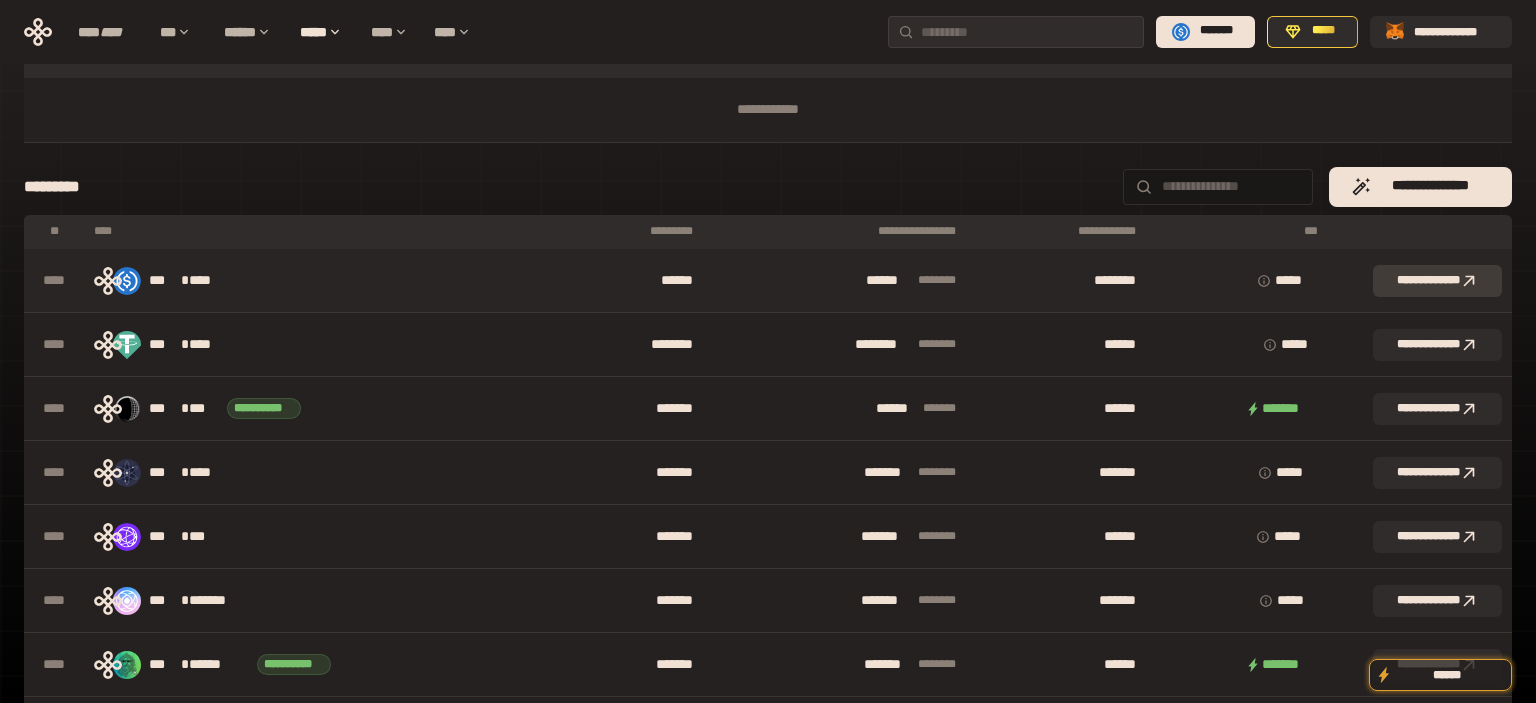 click on "**********" at bounding box center (1437, 281) 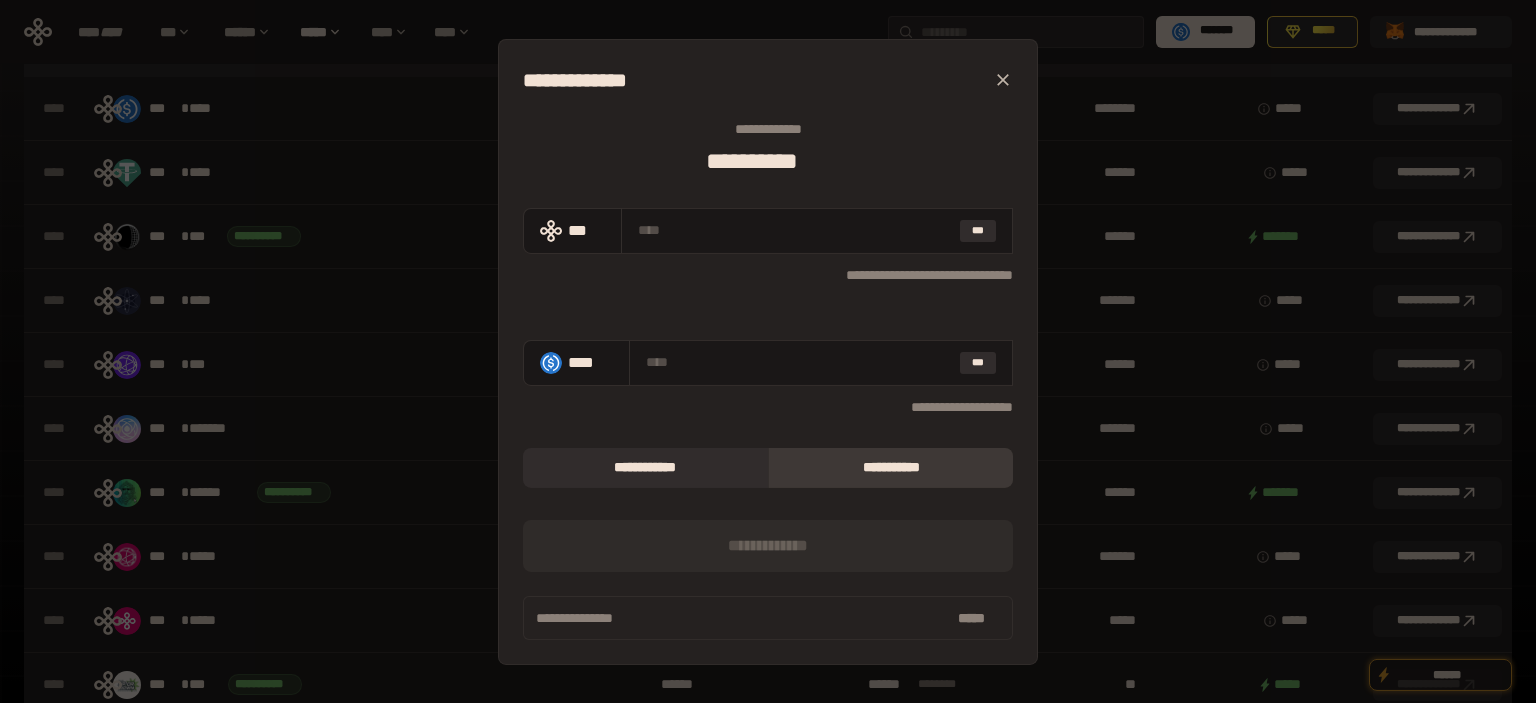 scroll, scrollTop: 422, scrollLeft: 0, axis: vertical 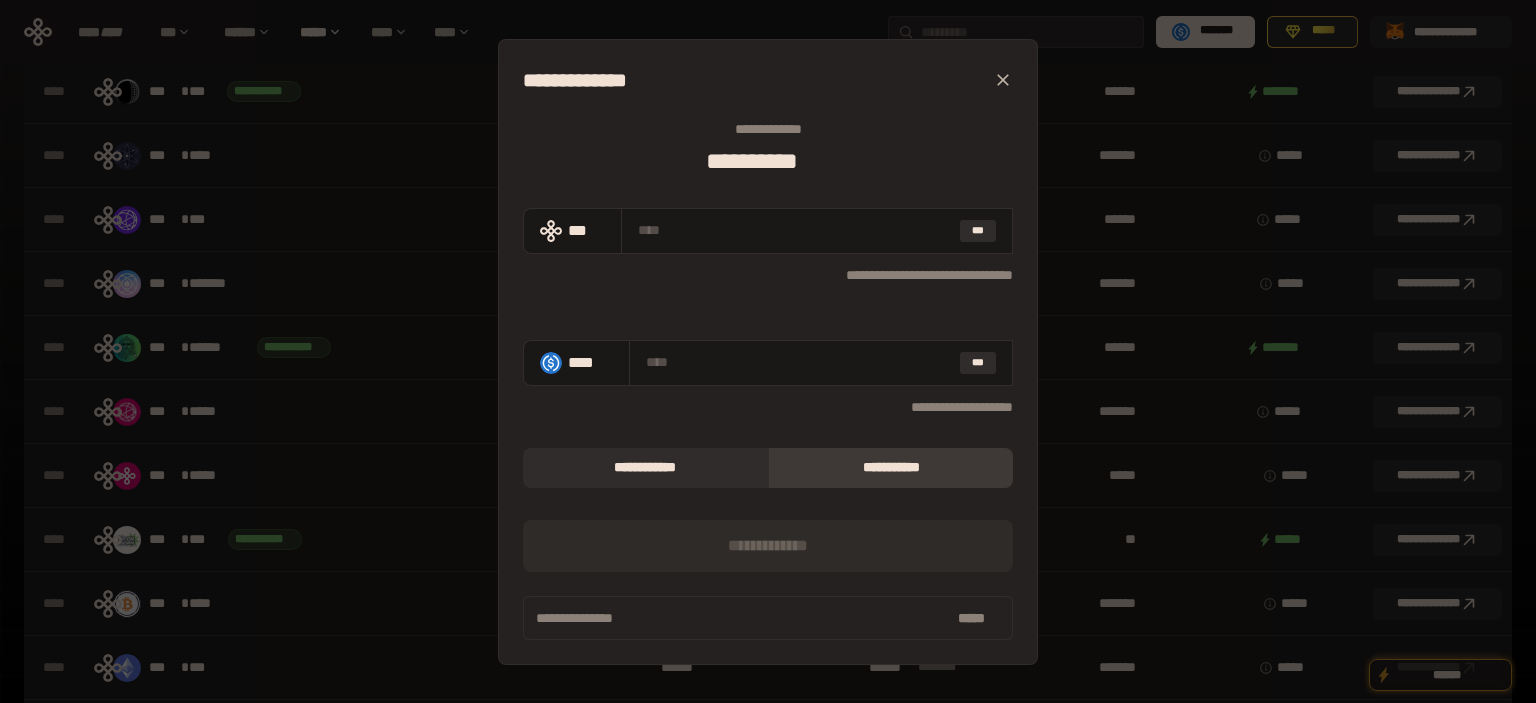 click 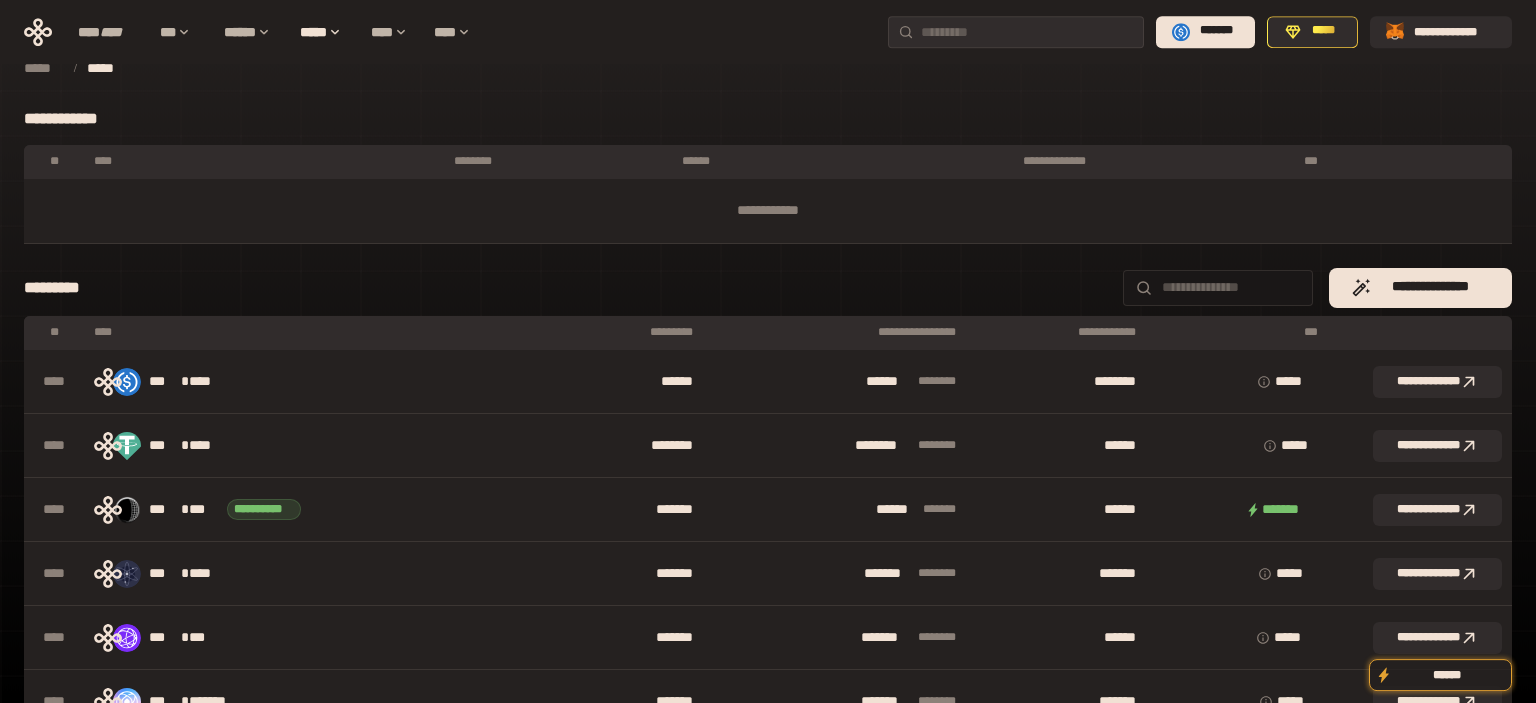 scroll, scrollTop: 0, scrollLeft: 0, axis: both 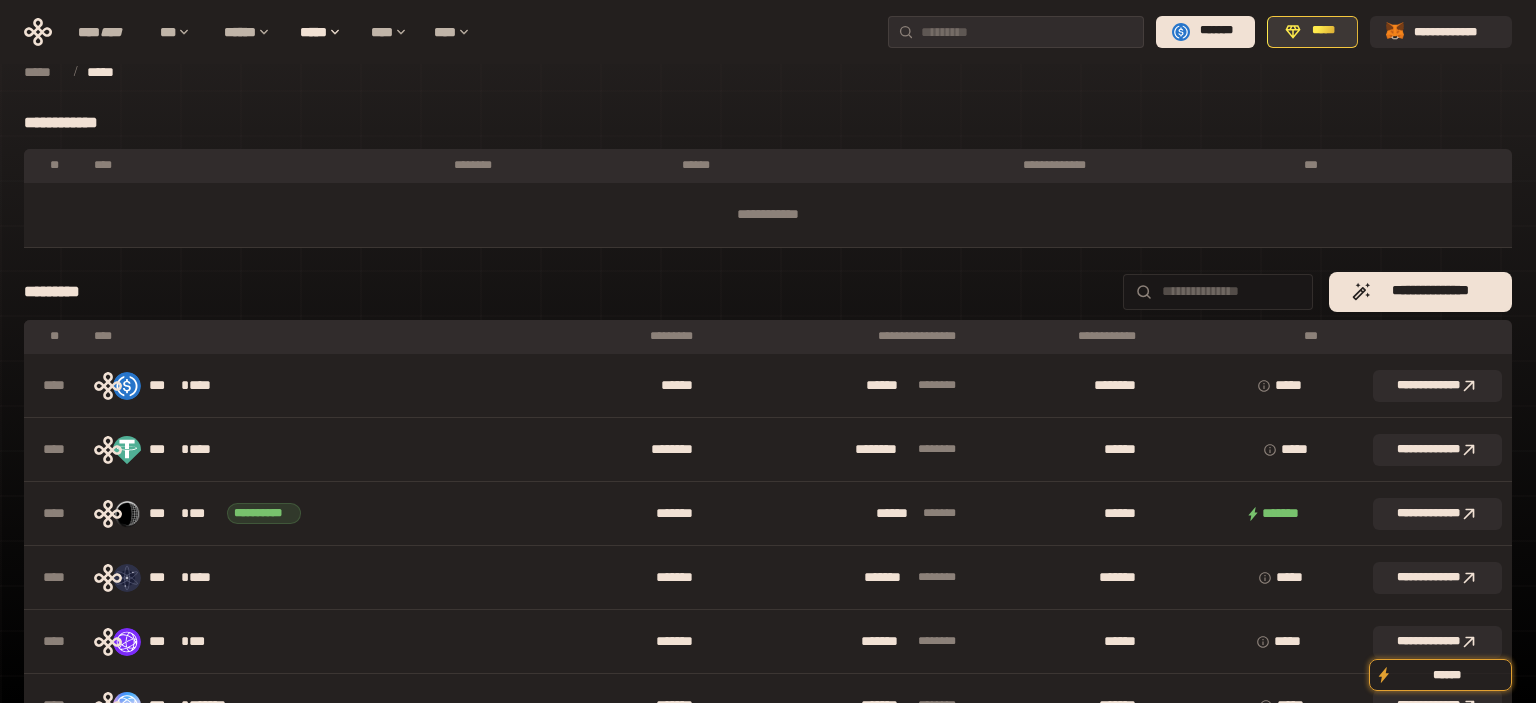 click 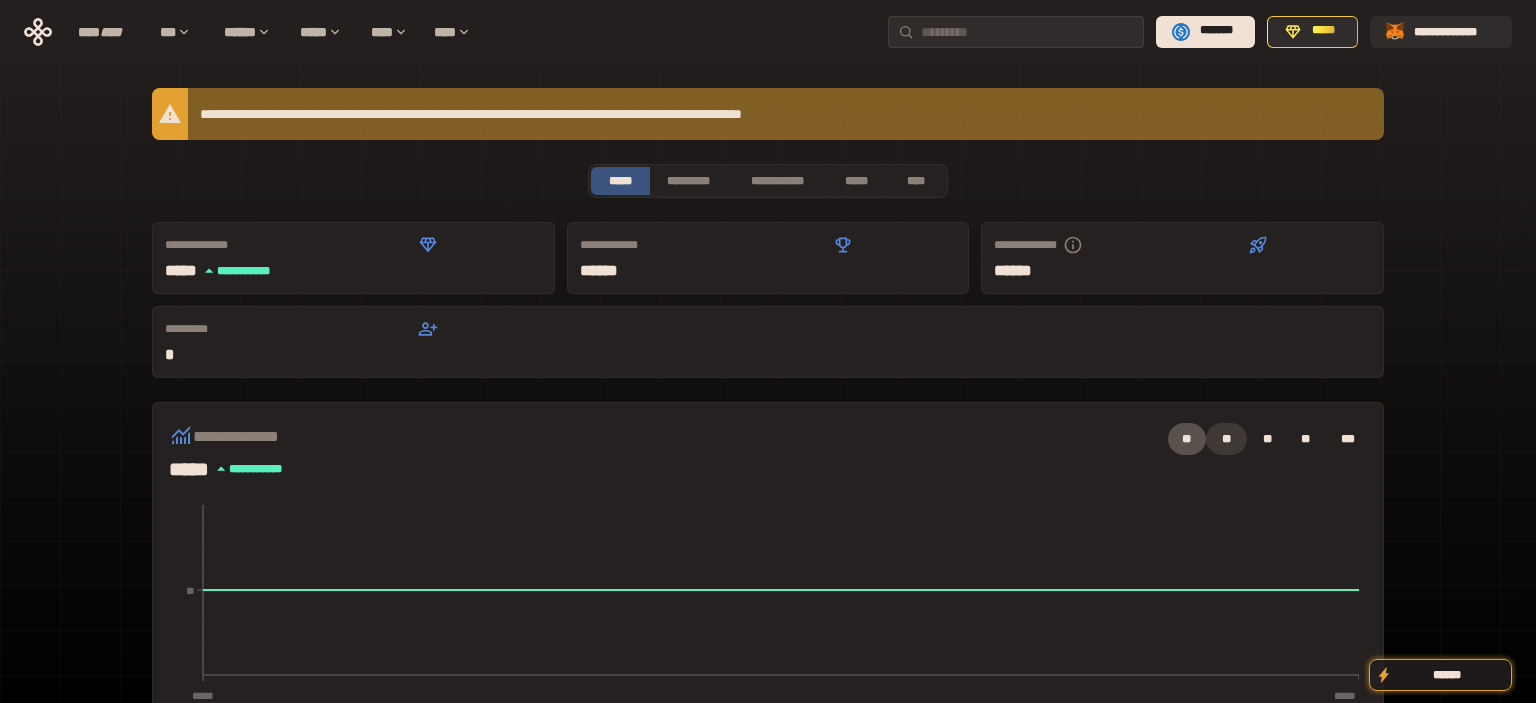 click on "**" at bounding box center [1226, 439] 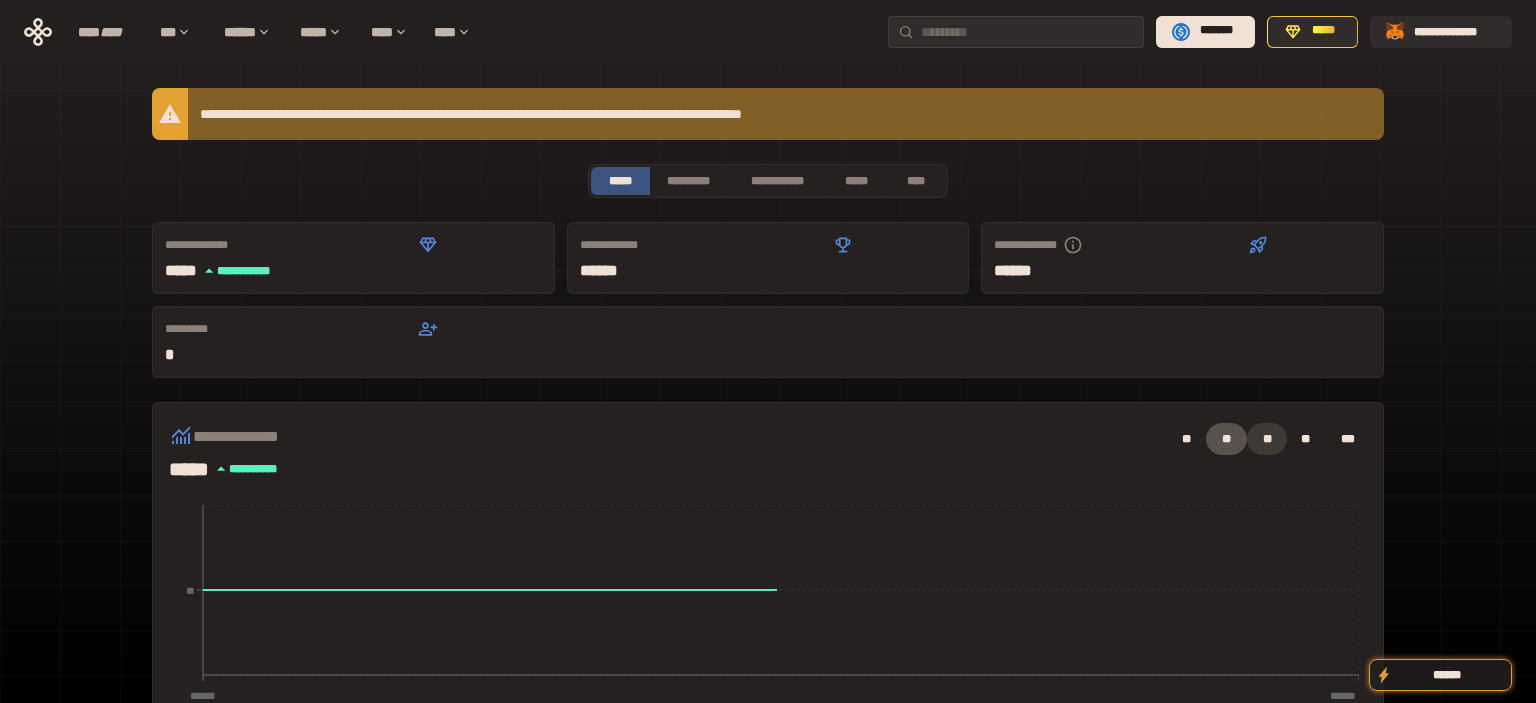 click on "**" at bounding box center (1267, 439) 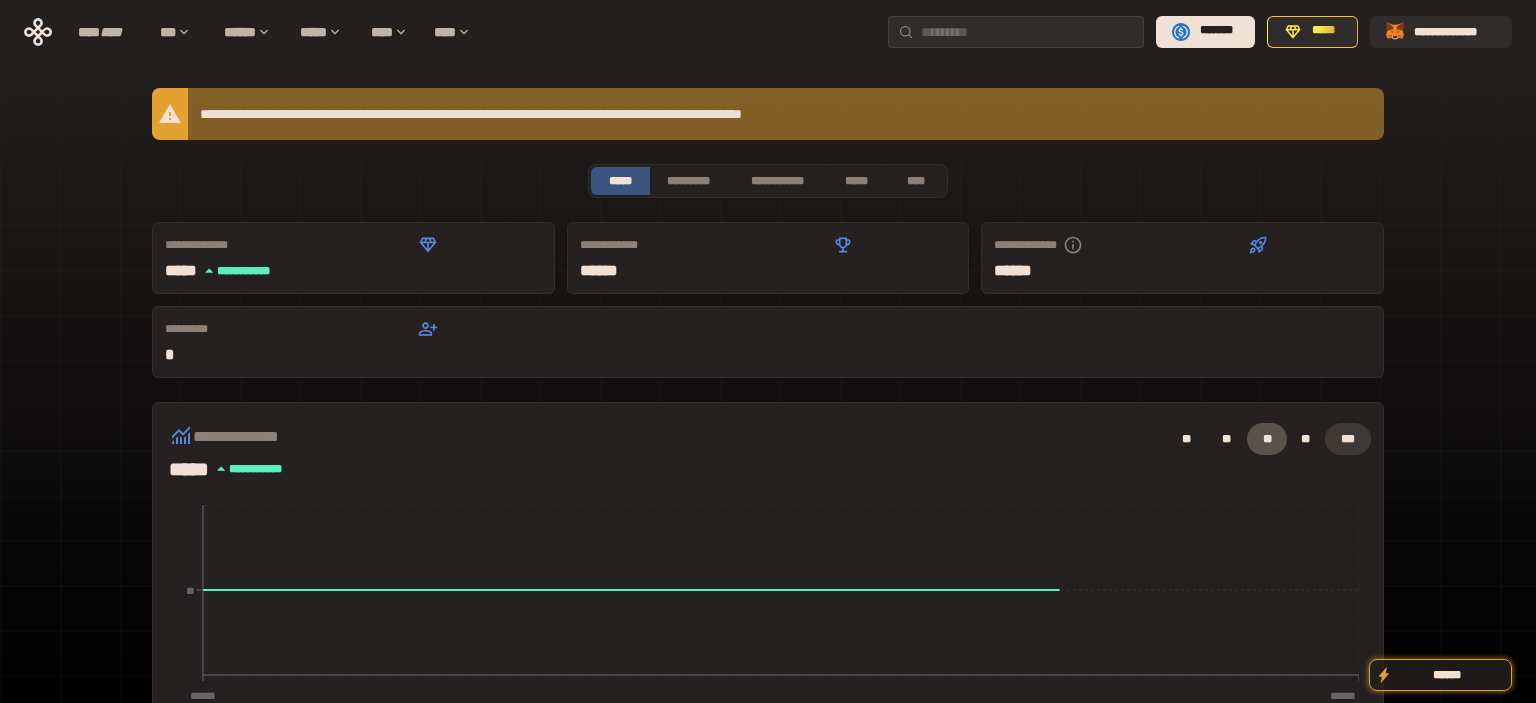 click on "***" at bounding box center (1348, 439) 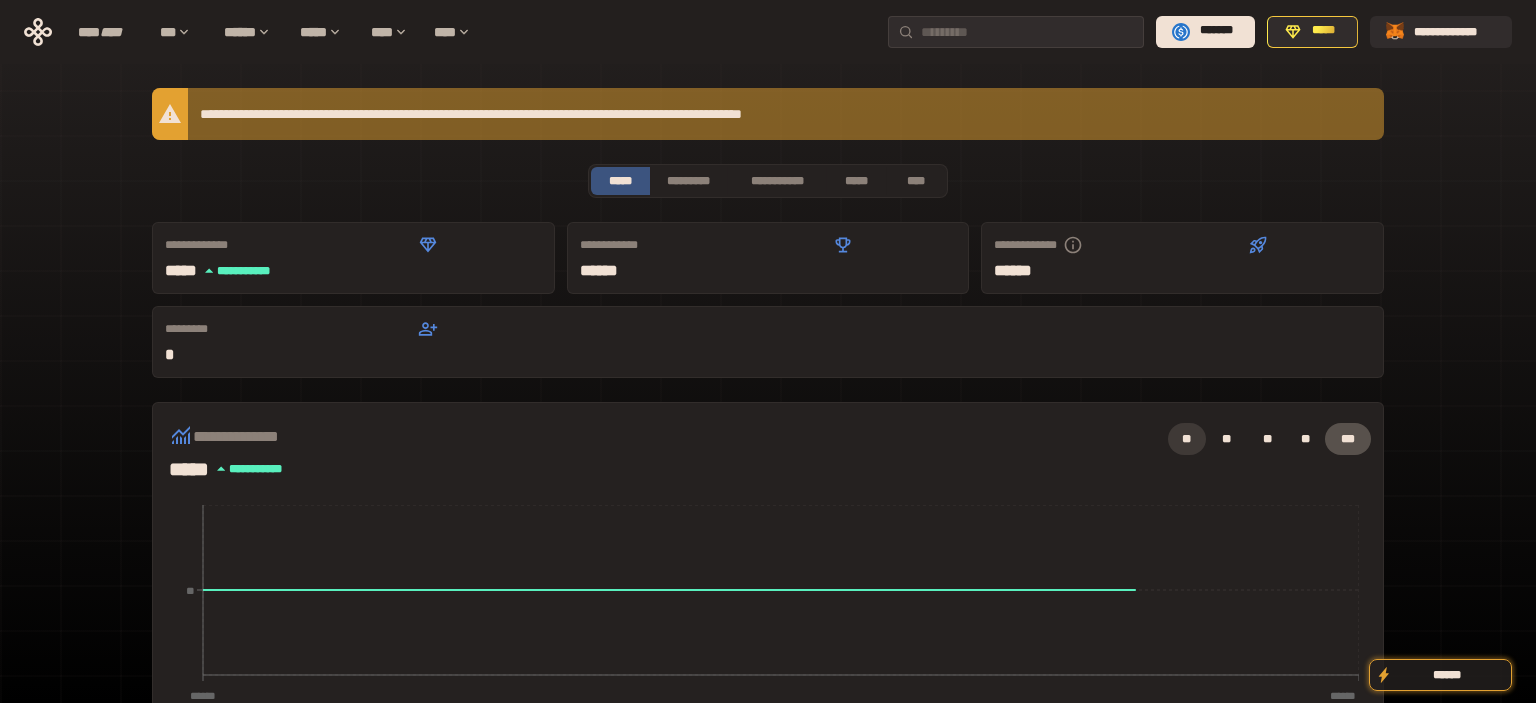 click on "**" at bounding box center [1187, 439] 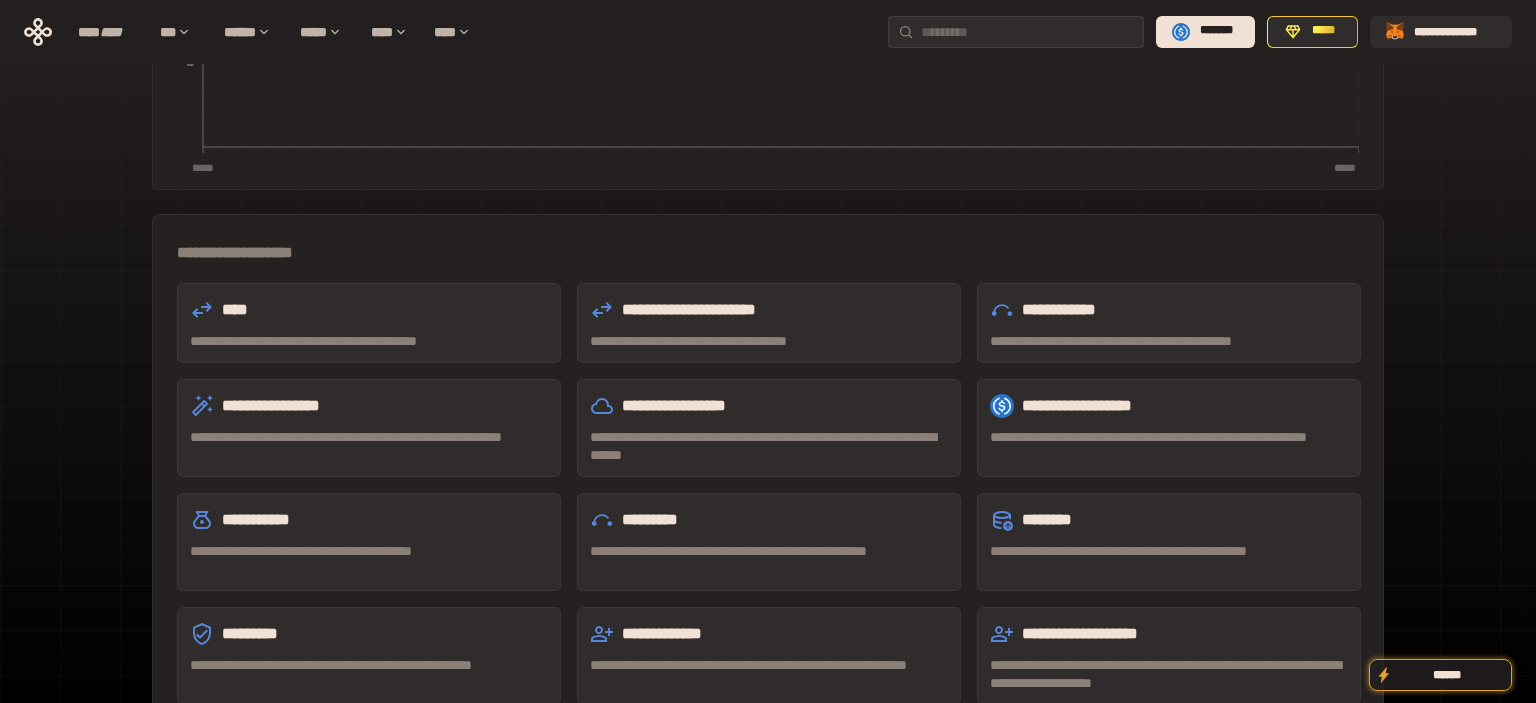 scroll, scrollTop: 560, scrollLeft: 0, axis: vertical 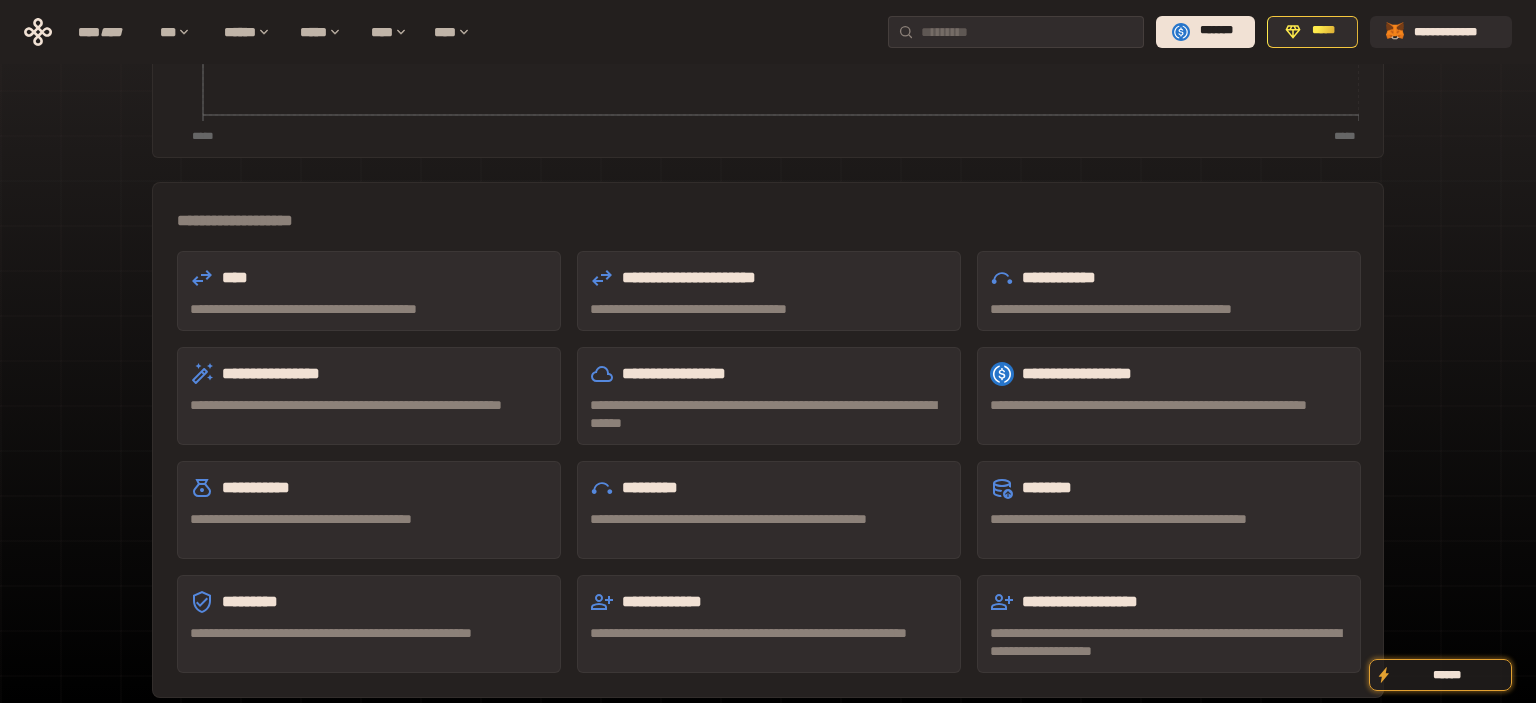 click on "**********" at bounding box center (769, 291) 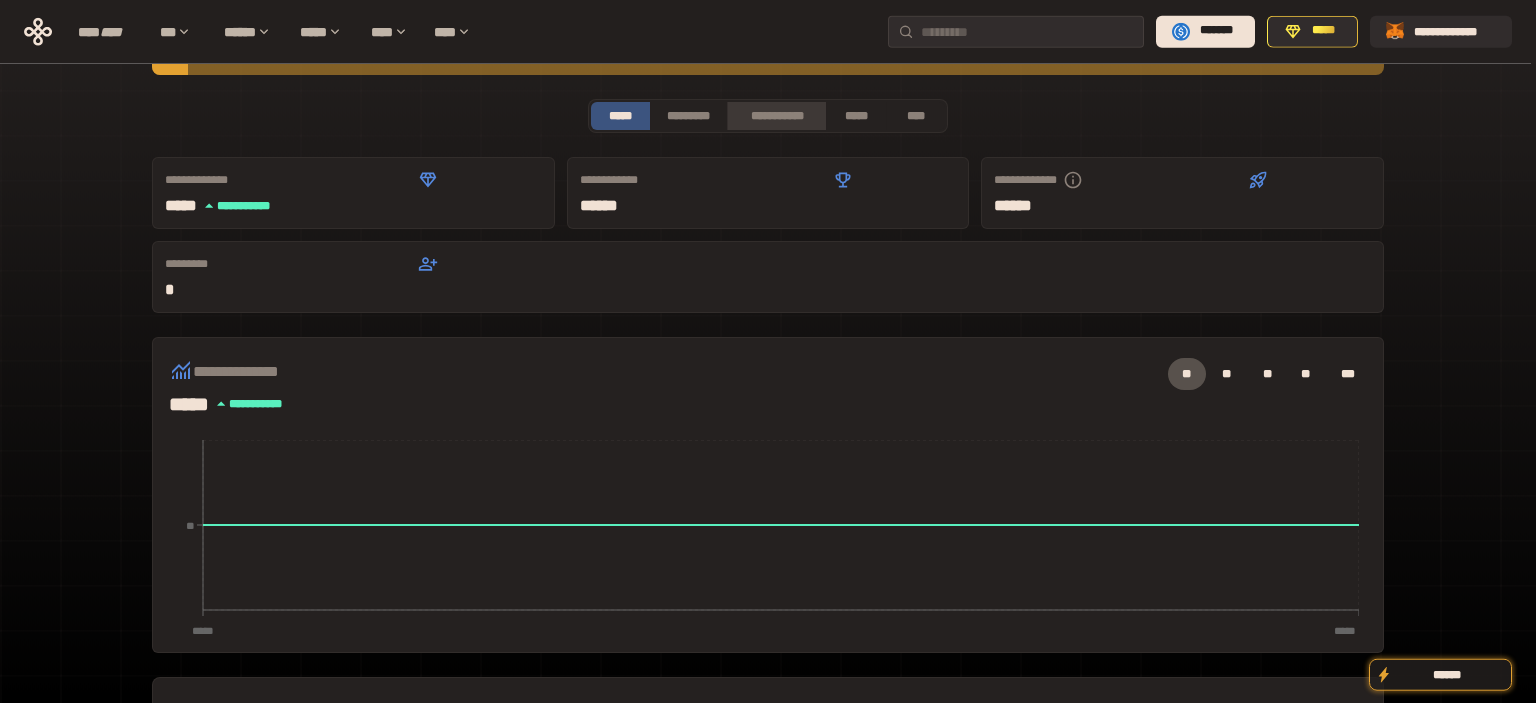 scroll, scrollTop: 0, scrollLeft: 0, axis: both 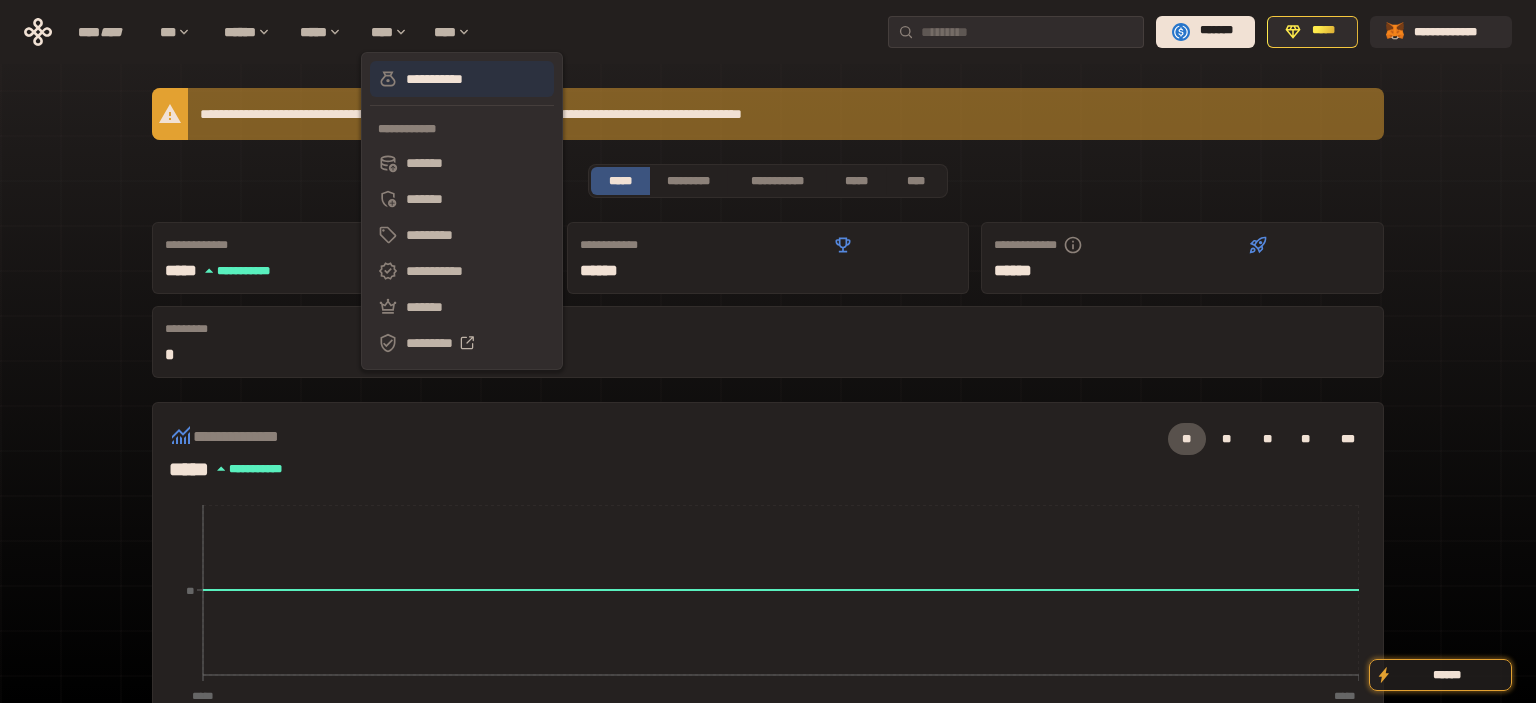 click on "**********" at bounding box center [462, 79] 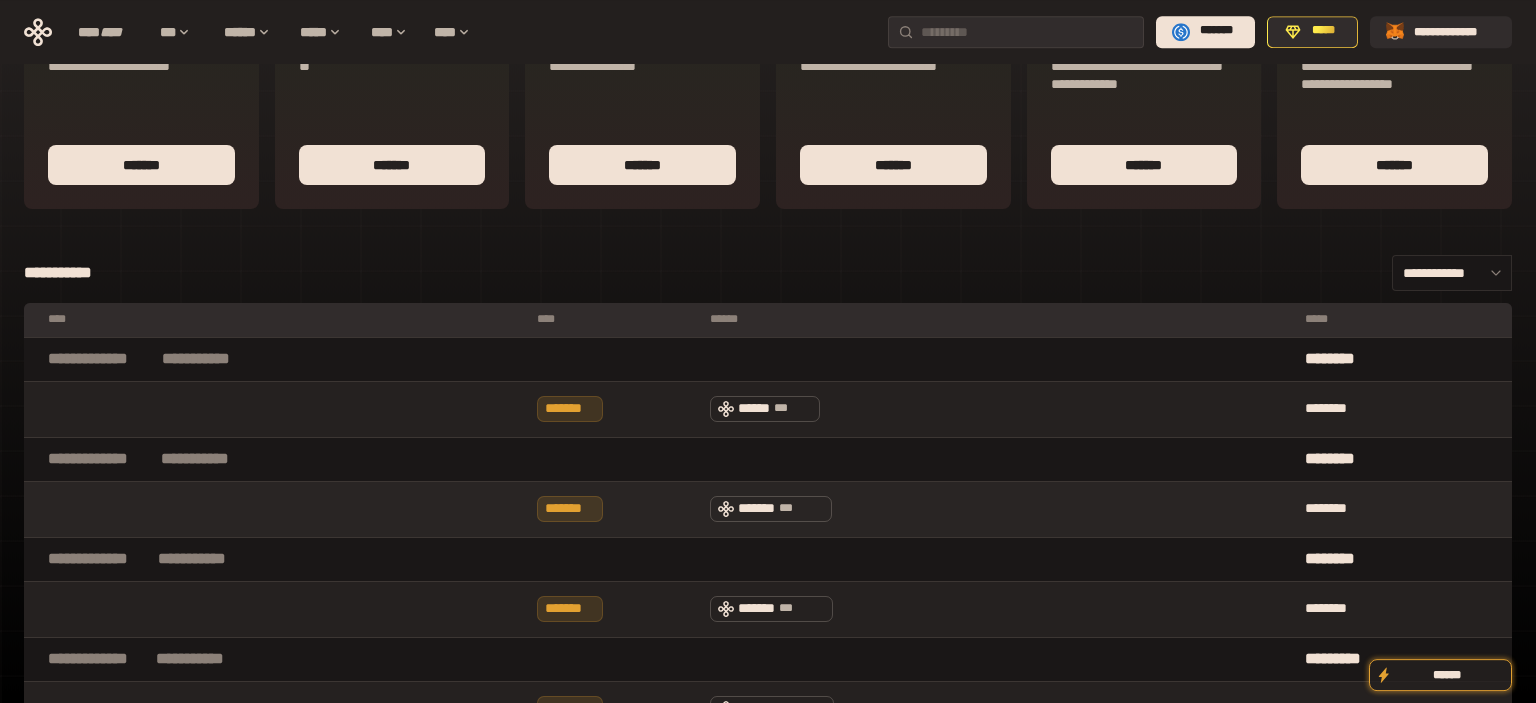 scroll, scrollTop: 0, scrollLeft: 0, axis: both 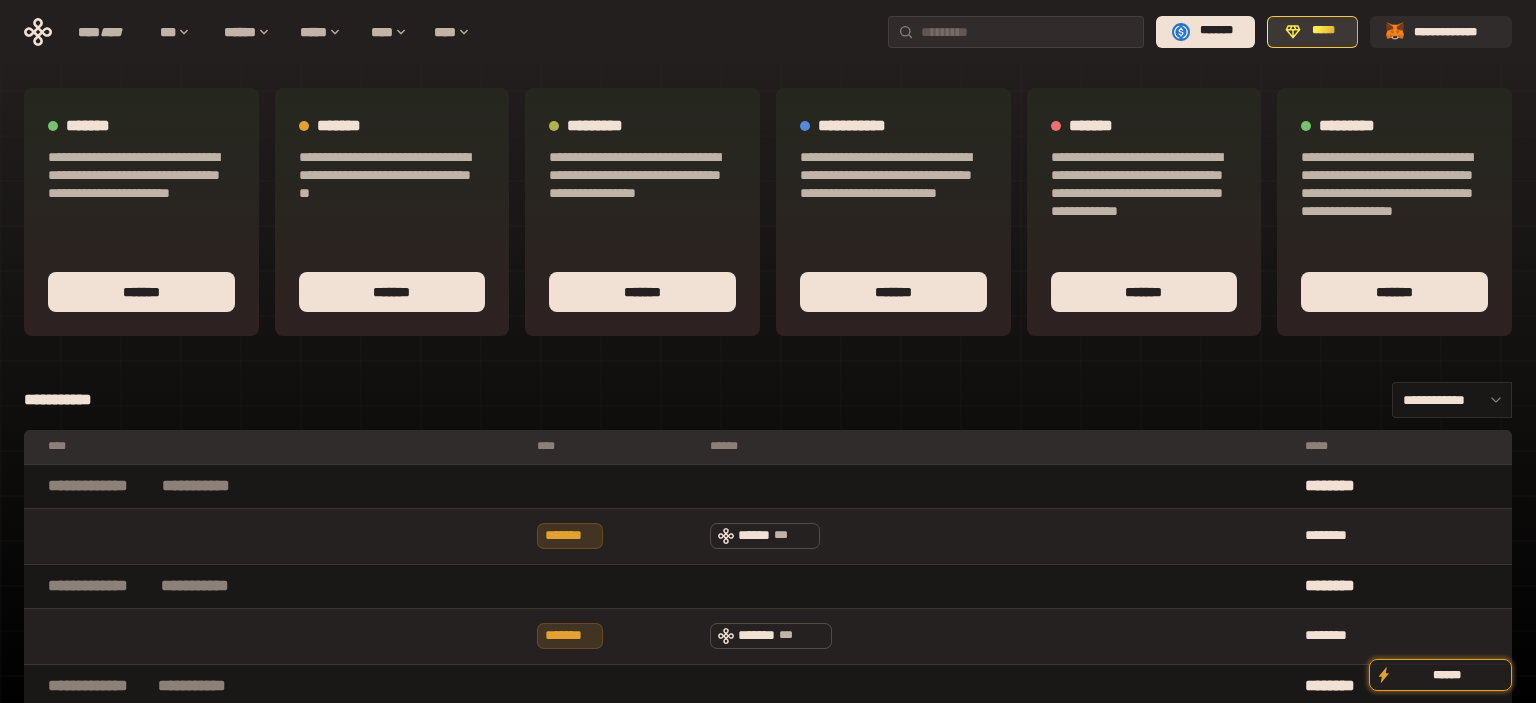 click on "*****" at bounding box center (1323, 31) 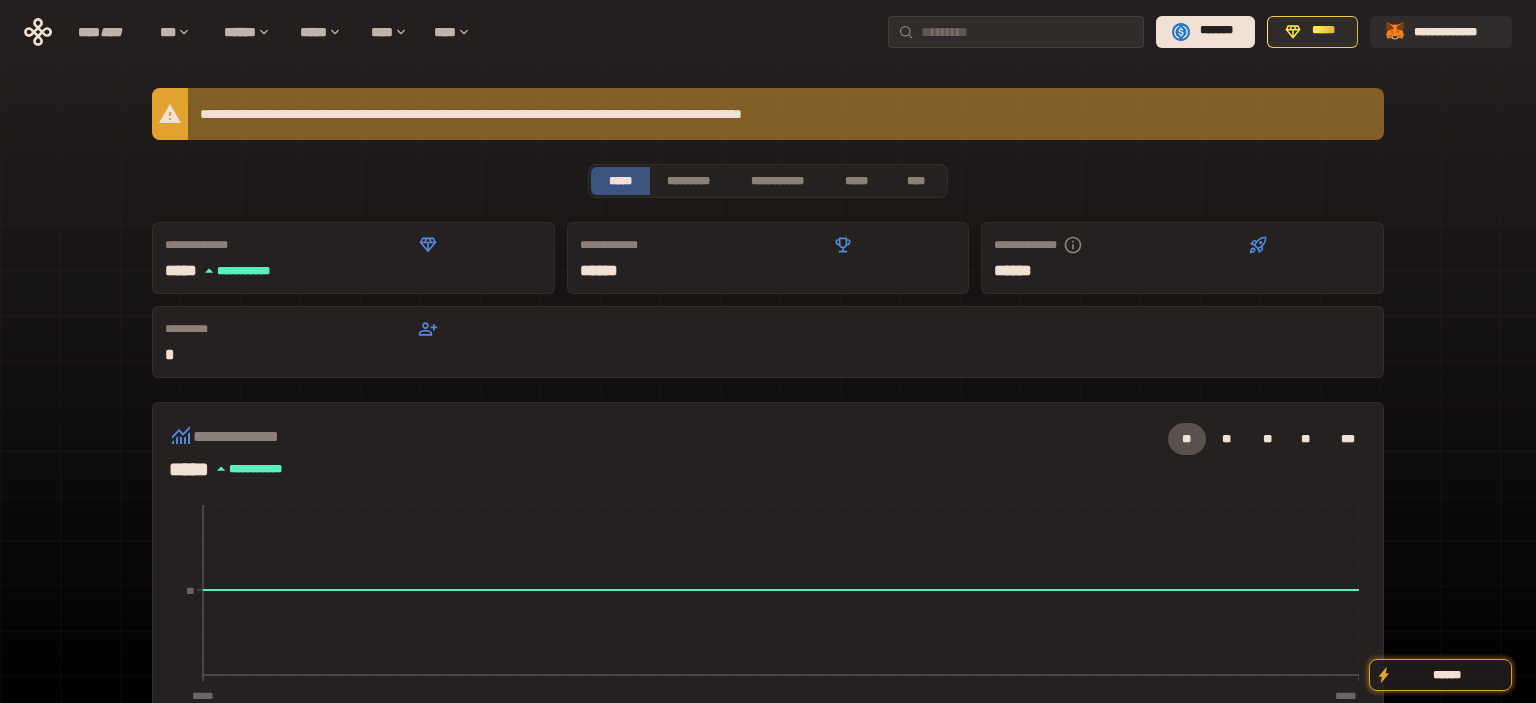 click on "**********" at bounding box center [768, 683] 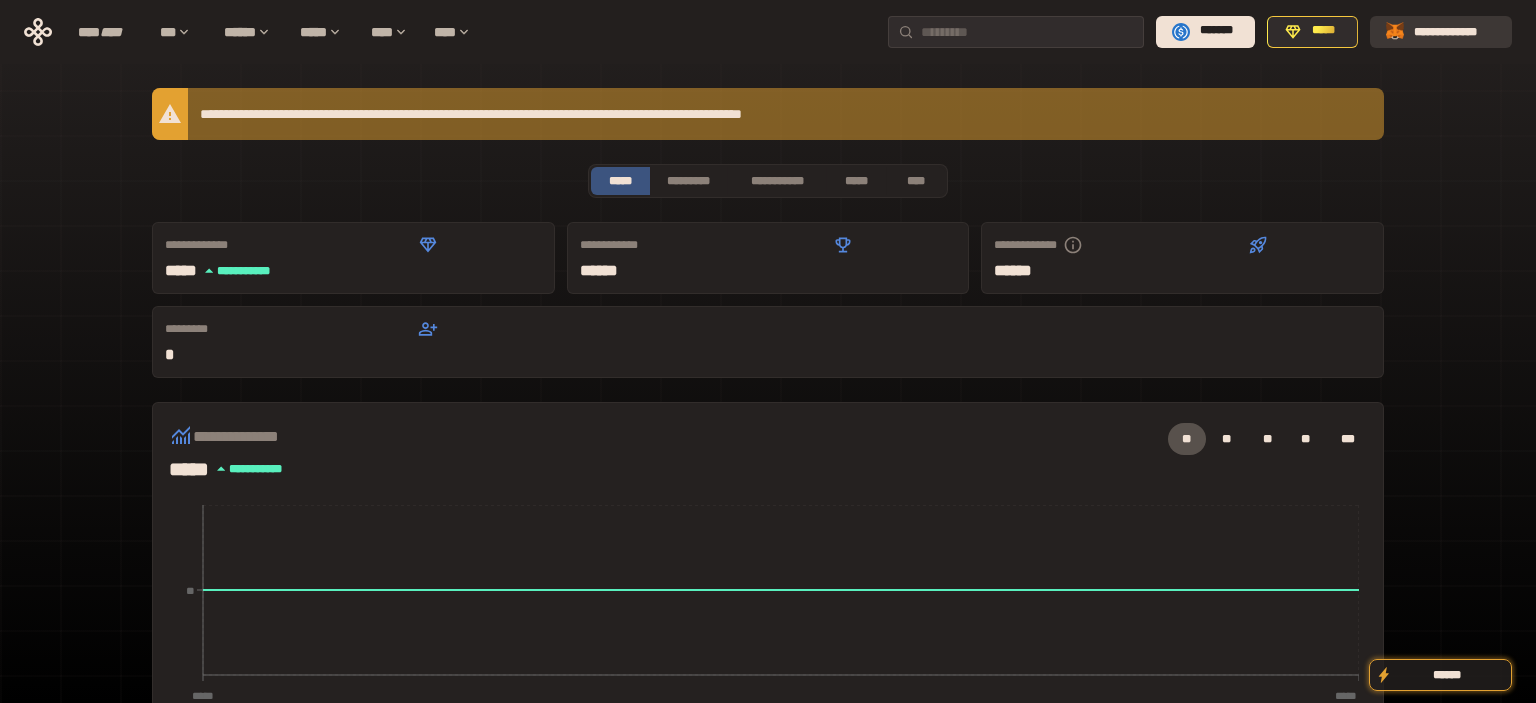 click on "**********" at bounding box center [1441, 32] 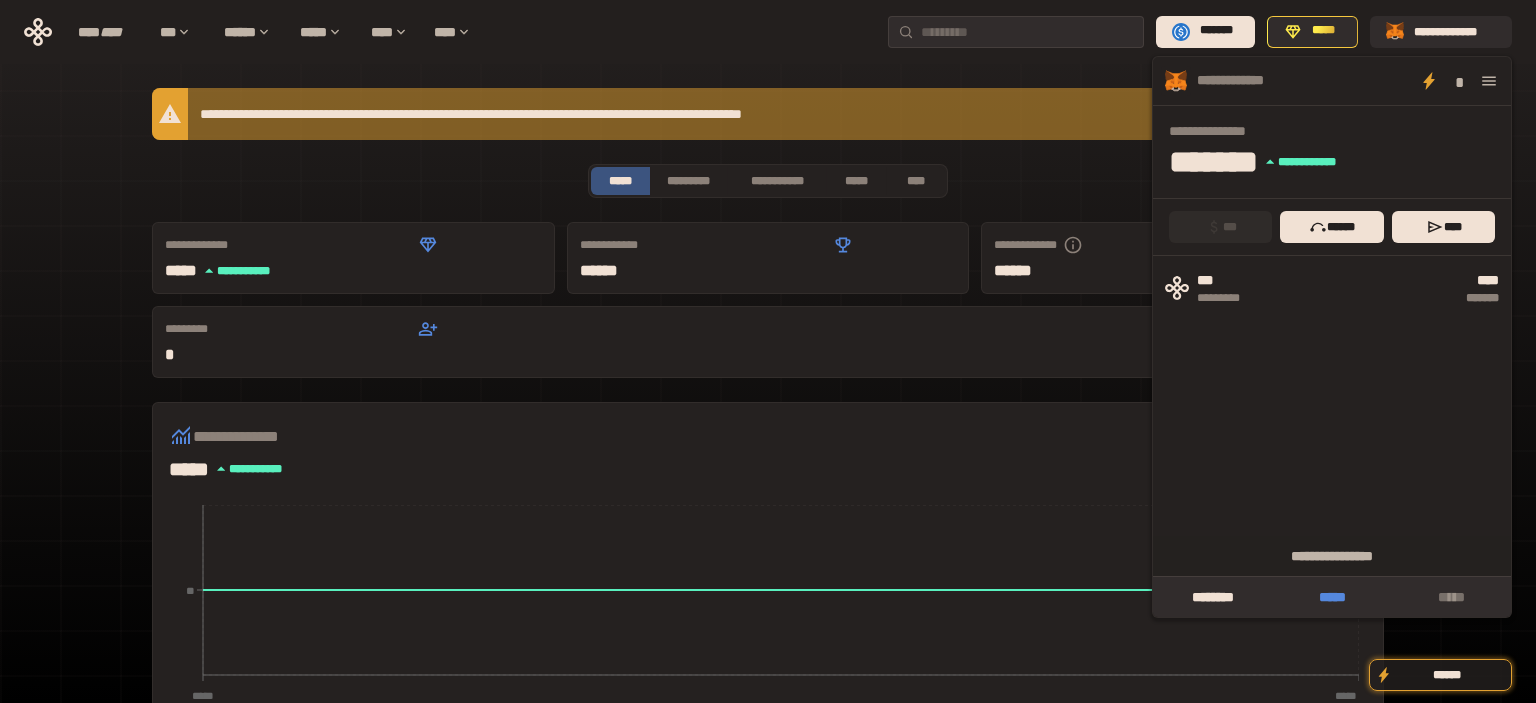 click on "*****" at bounding box center (1331, 597) 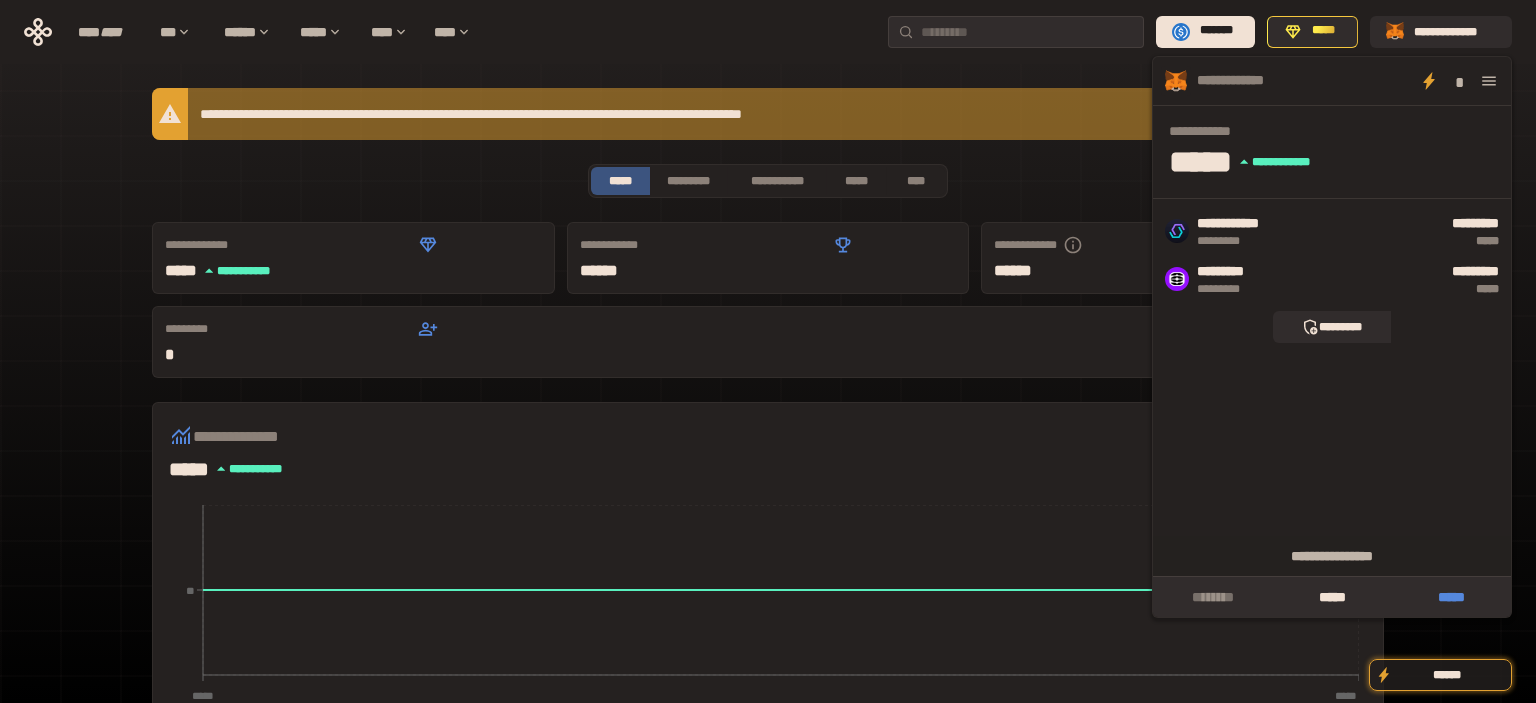 click on "*****" at bounding box center [1451, 597] 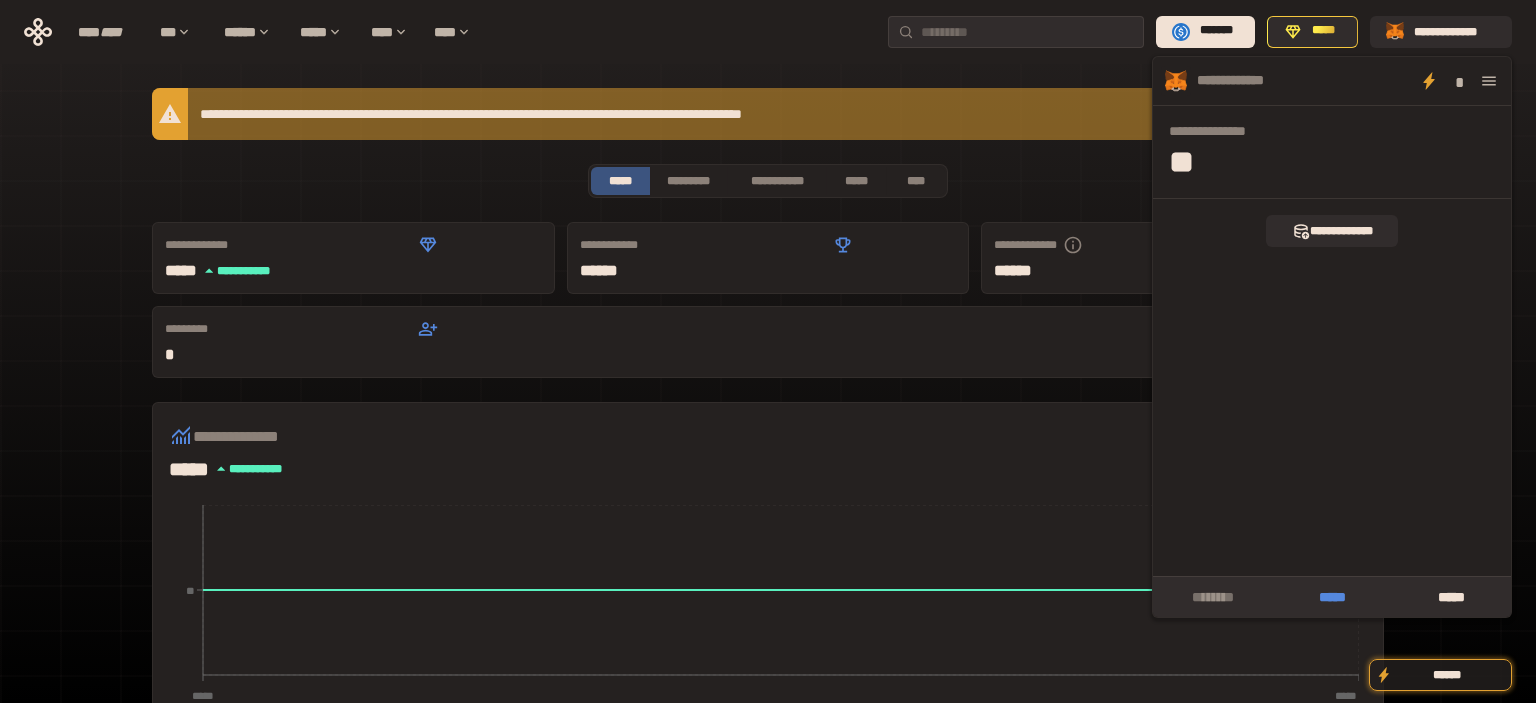 click on "*****" at bounding box center [1331, 597] 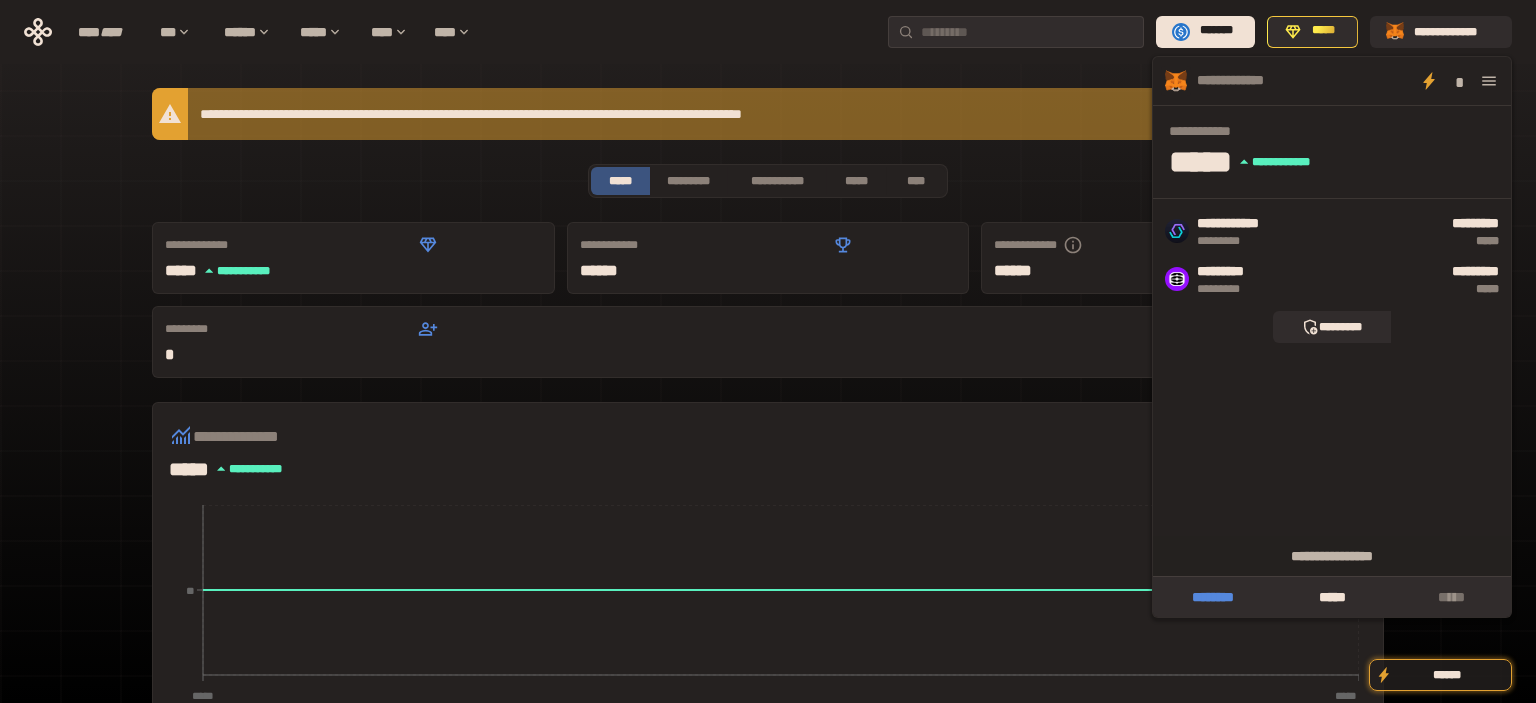 click on "********" at bounding box center (1212, 597) 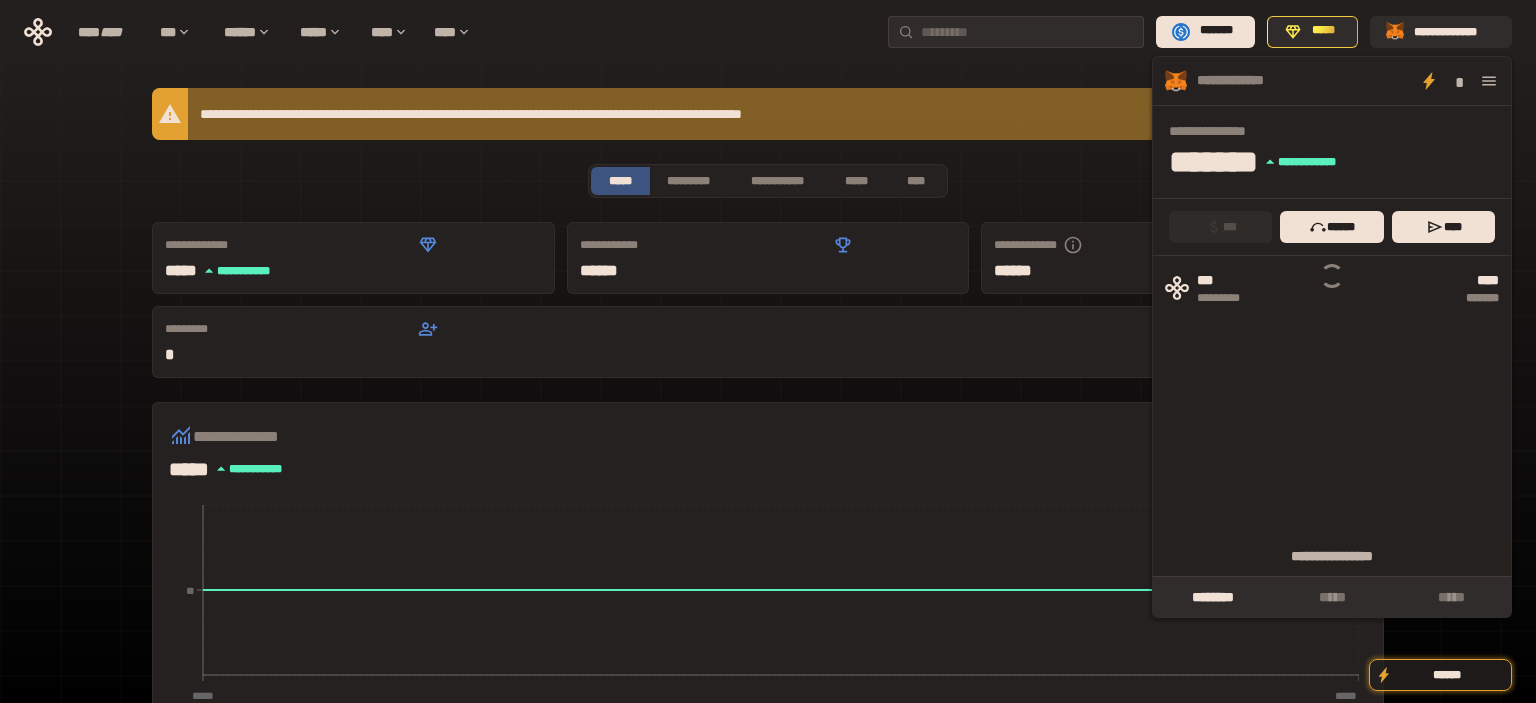 click on "**********" at bounding box center [768, 32] 